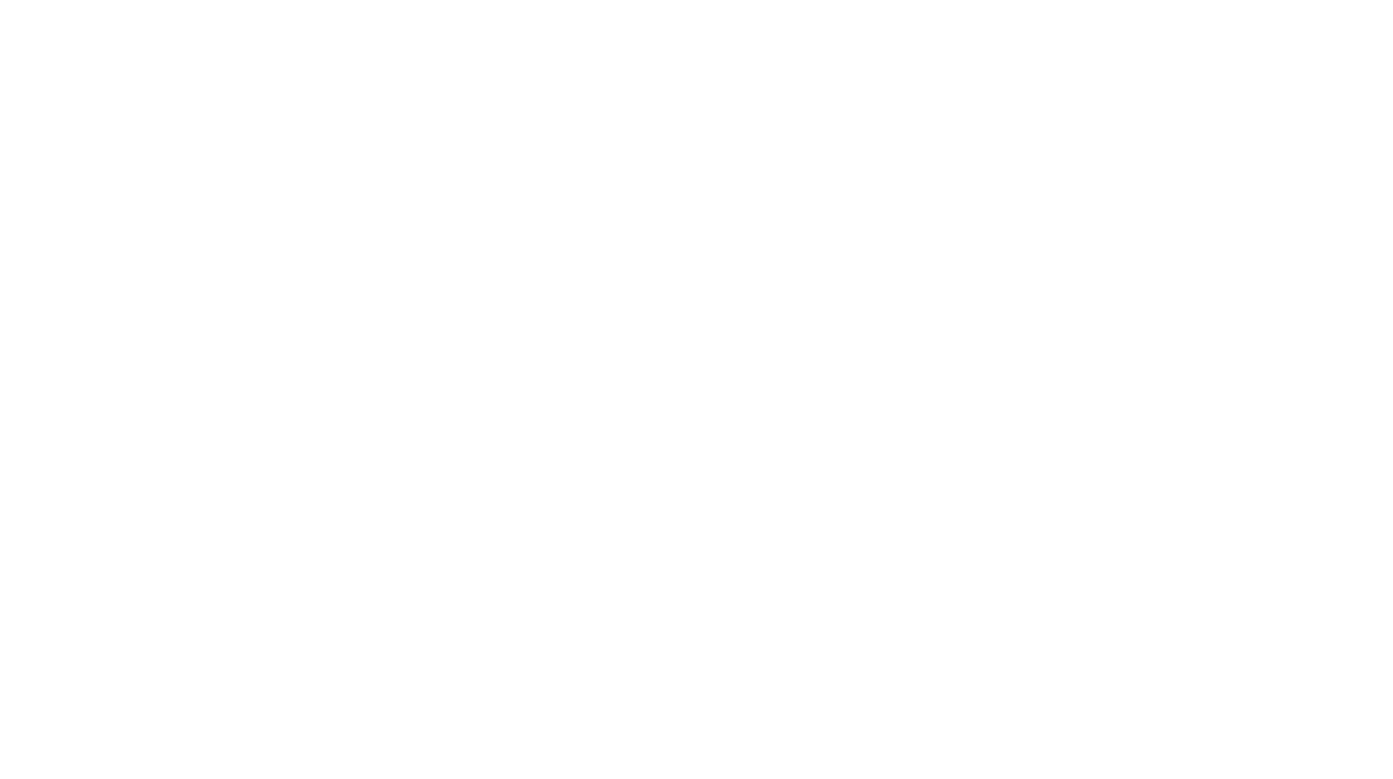 scroll, scrollTop: 0, scrollLeft: 0, axis: both 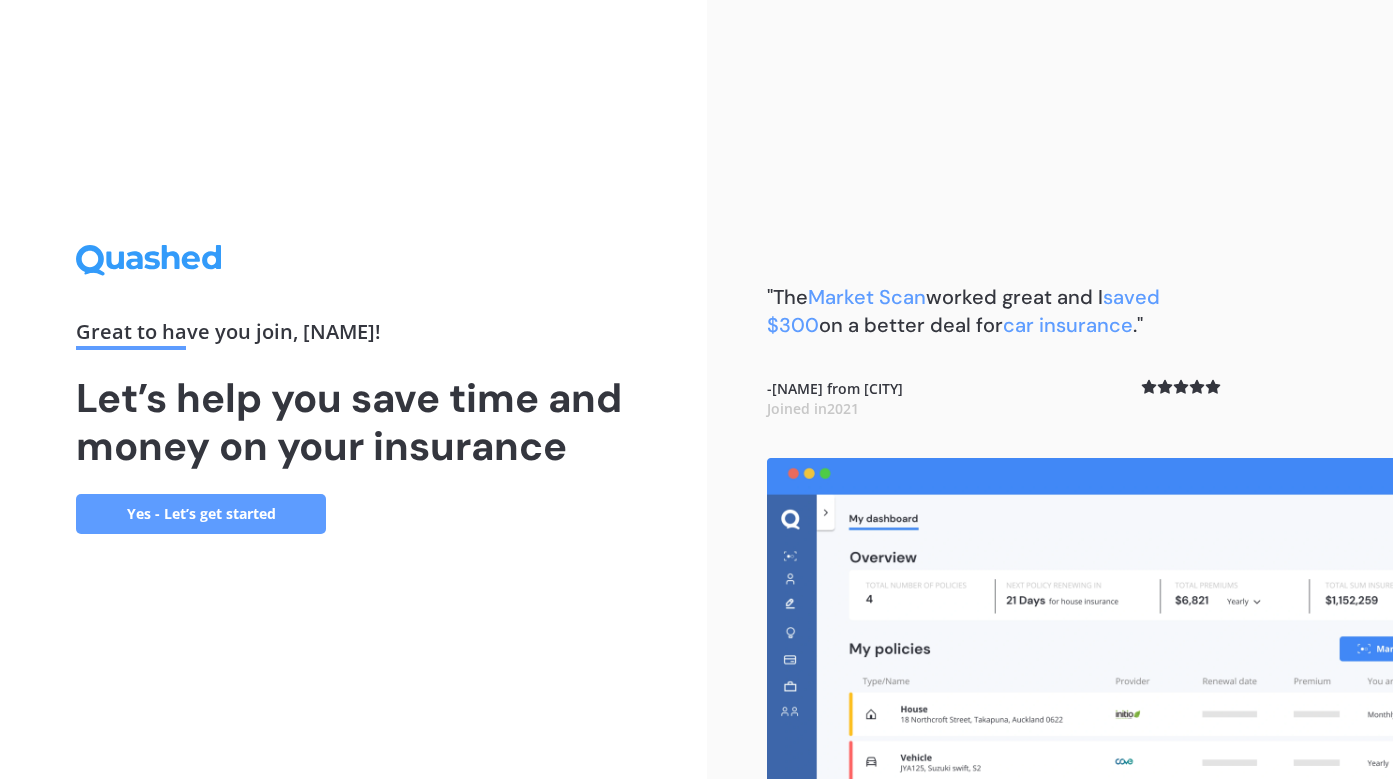 click on "Yes - Let’s get started" at bounding box center (201, 514) 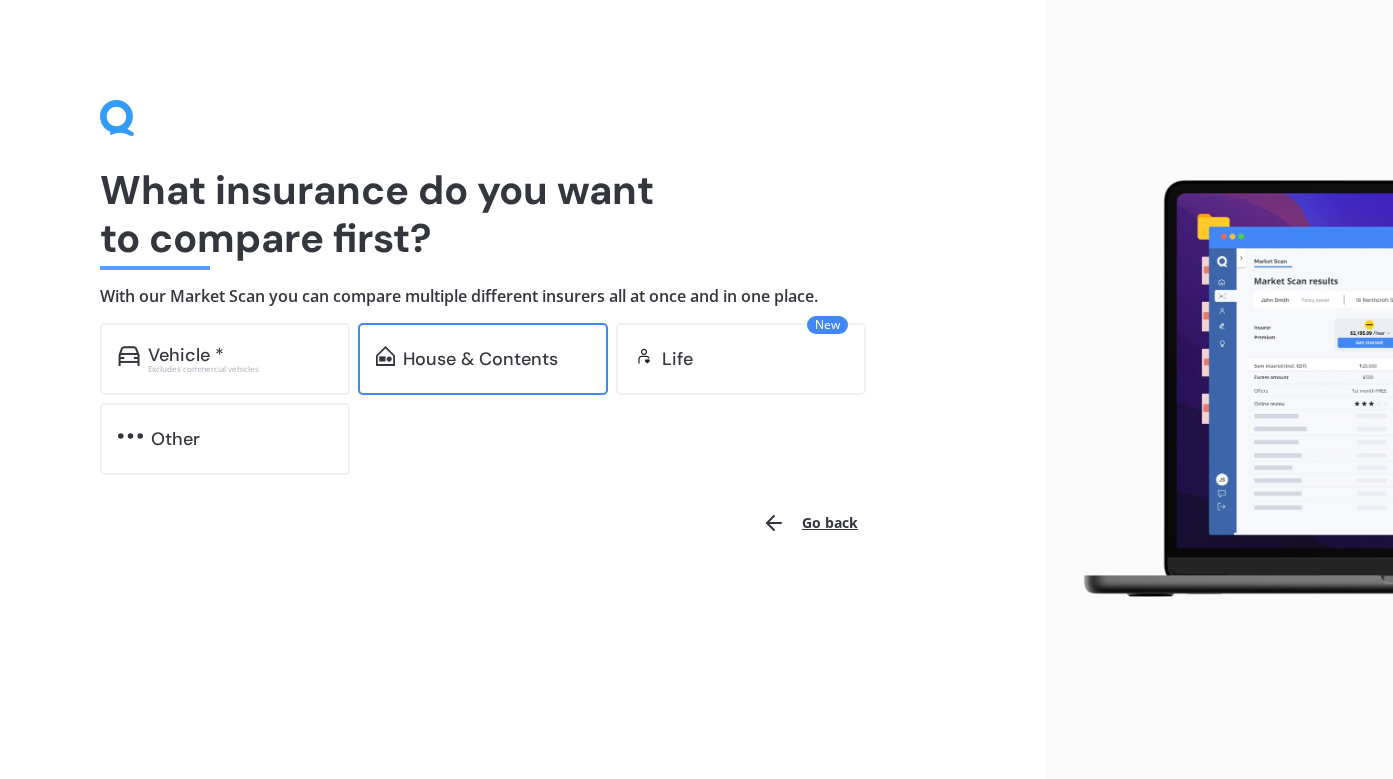 click on "House & Contents" at bounding box center [480, 359] 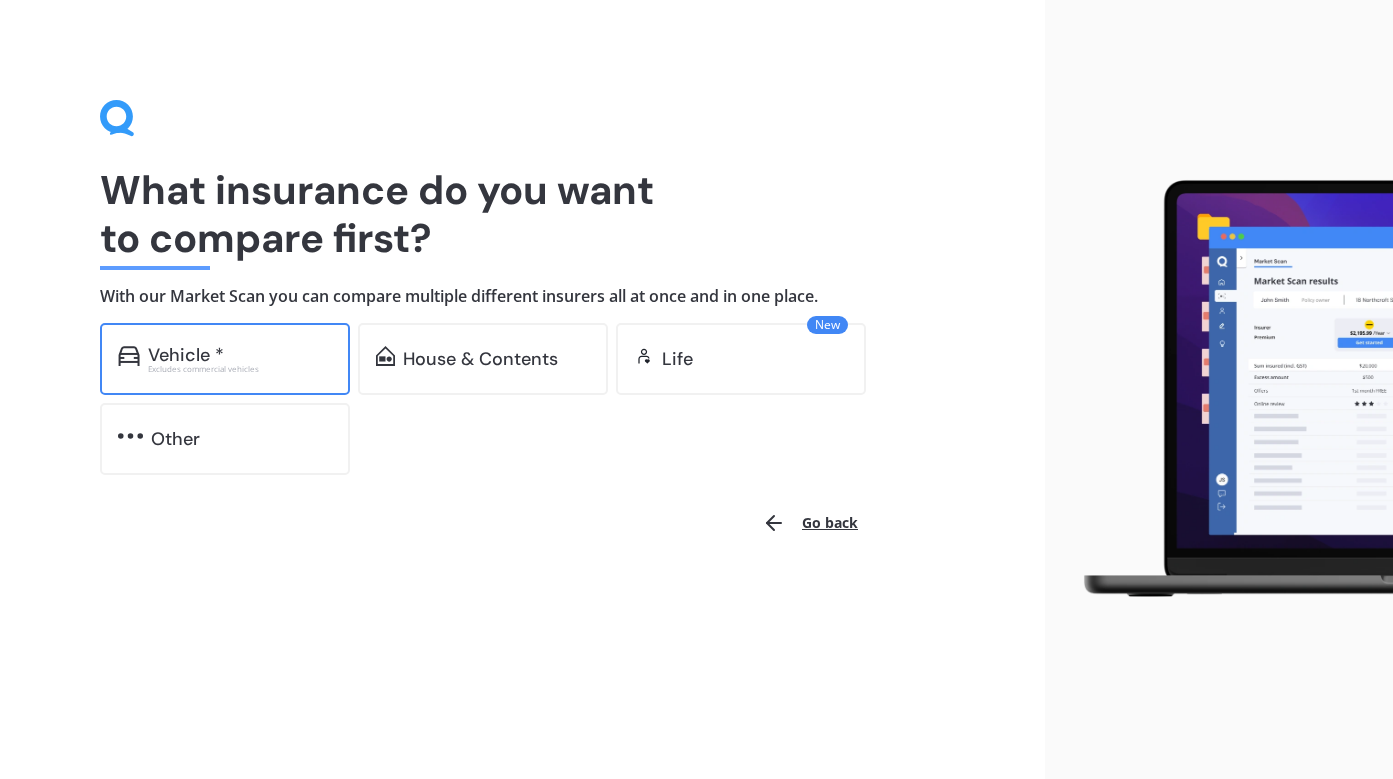 click on "Vehicle *" at bounding box center (186, 355) 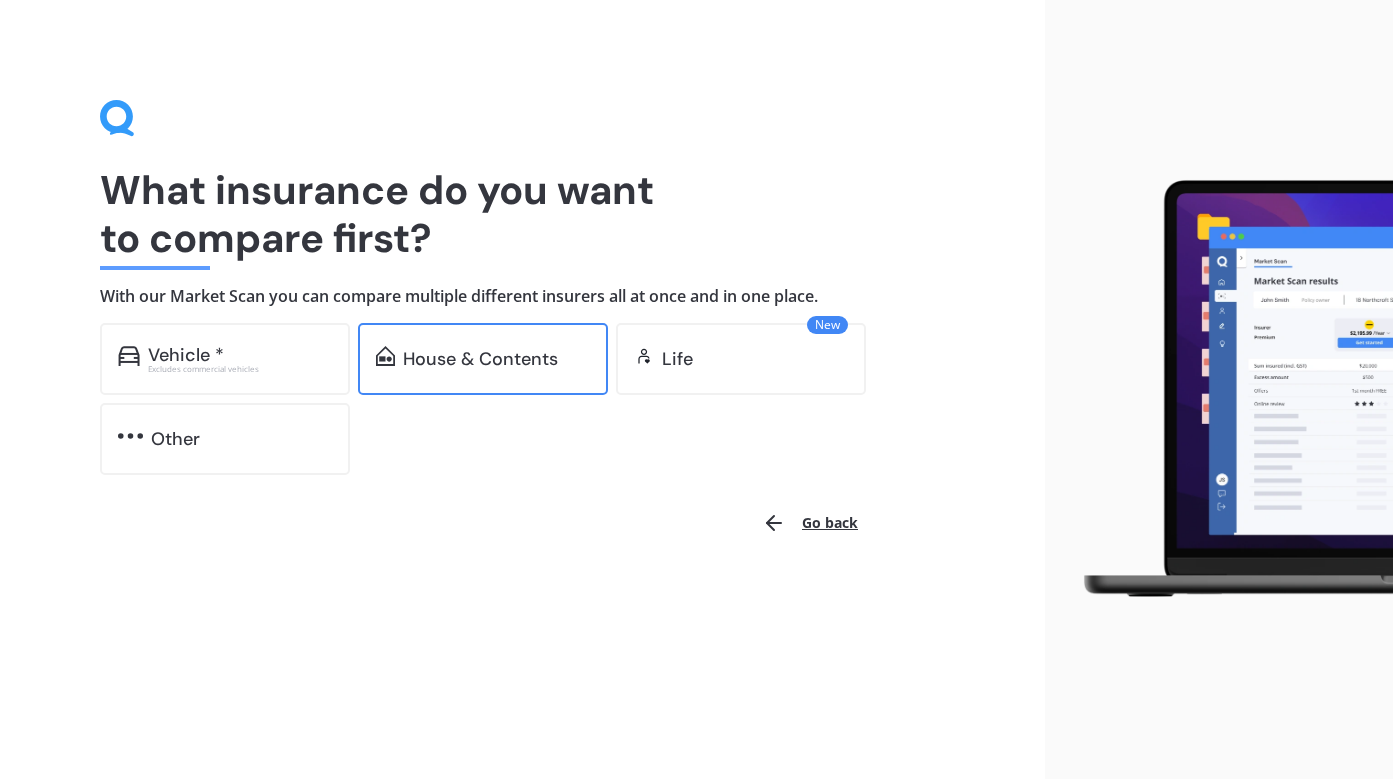 click on "House & Contents" at bounding box center (480, 359) 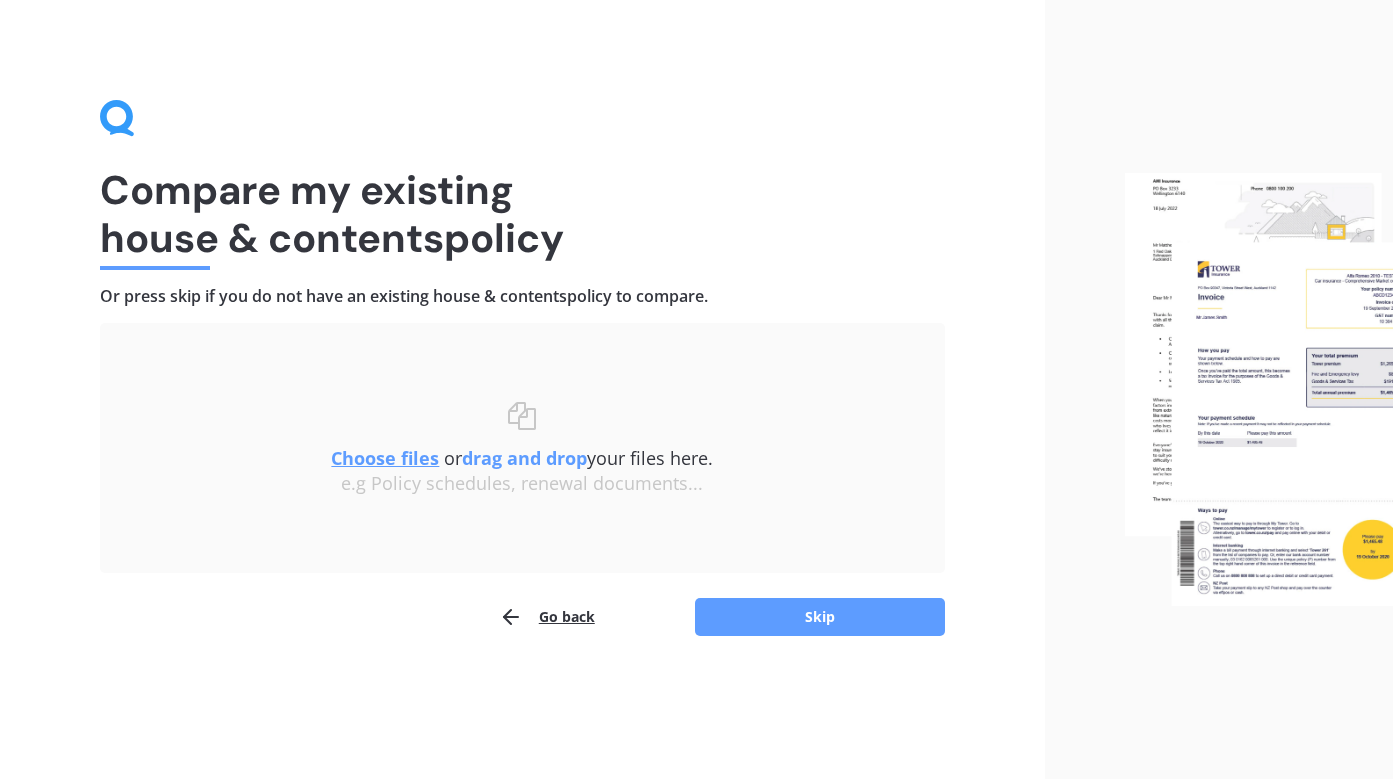 click on "Choose files" at bounding box center [385, 458] 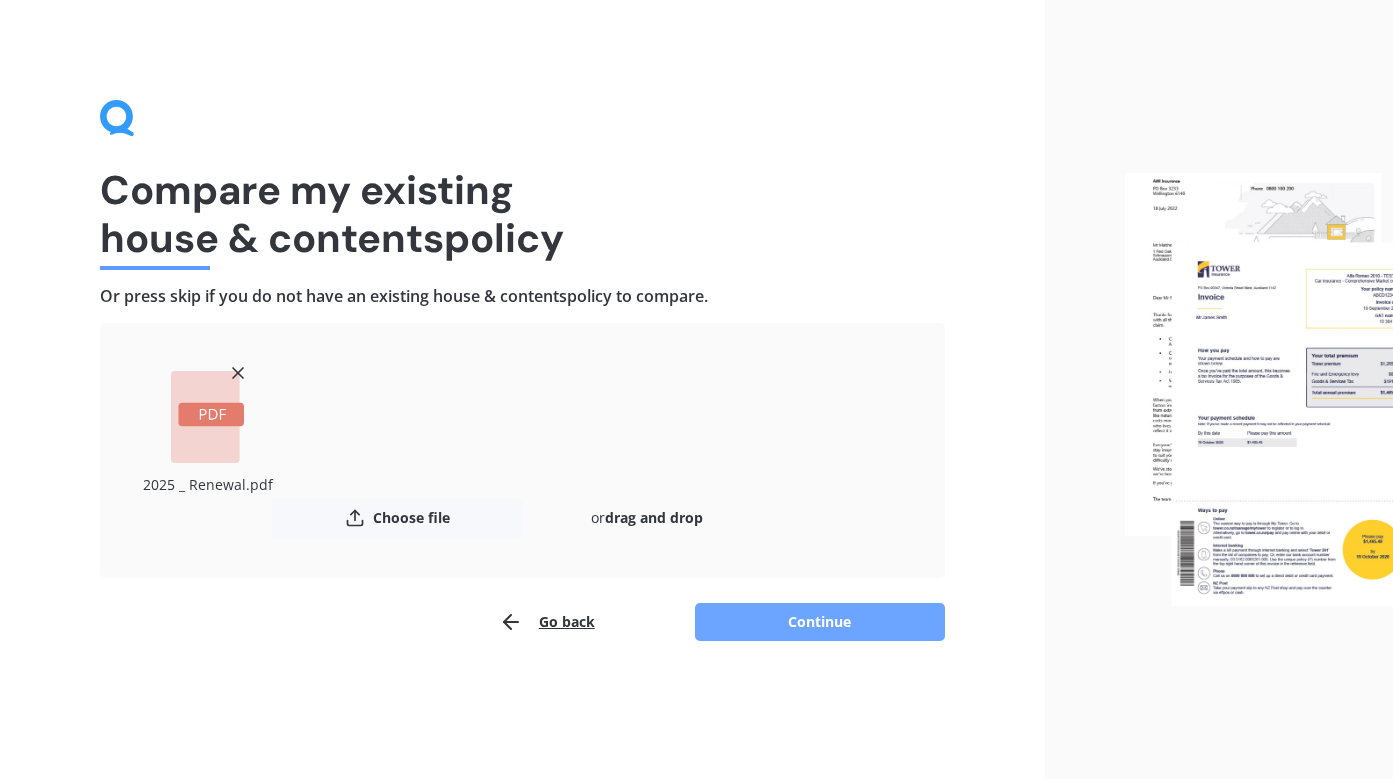 click on "Continue" at bounding box center [820, 622] 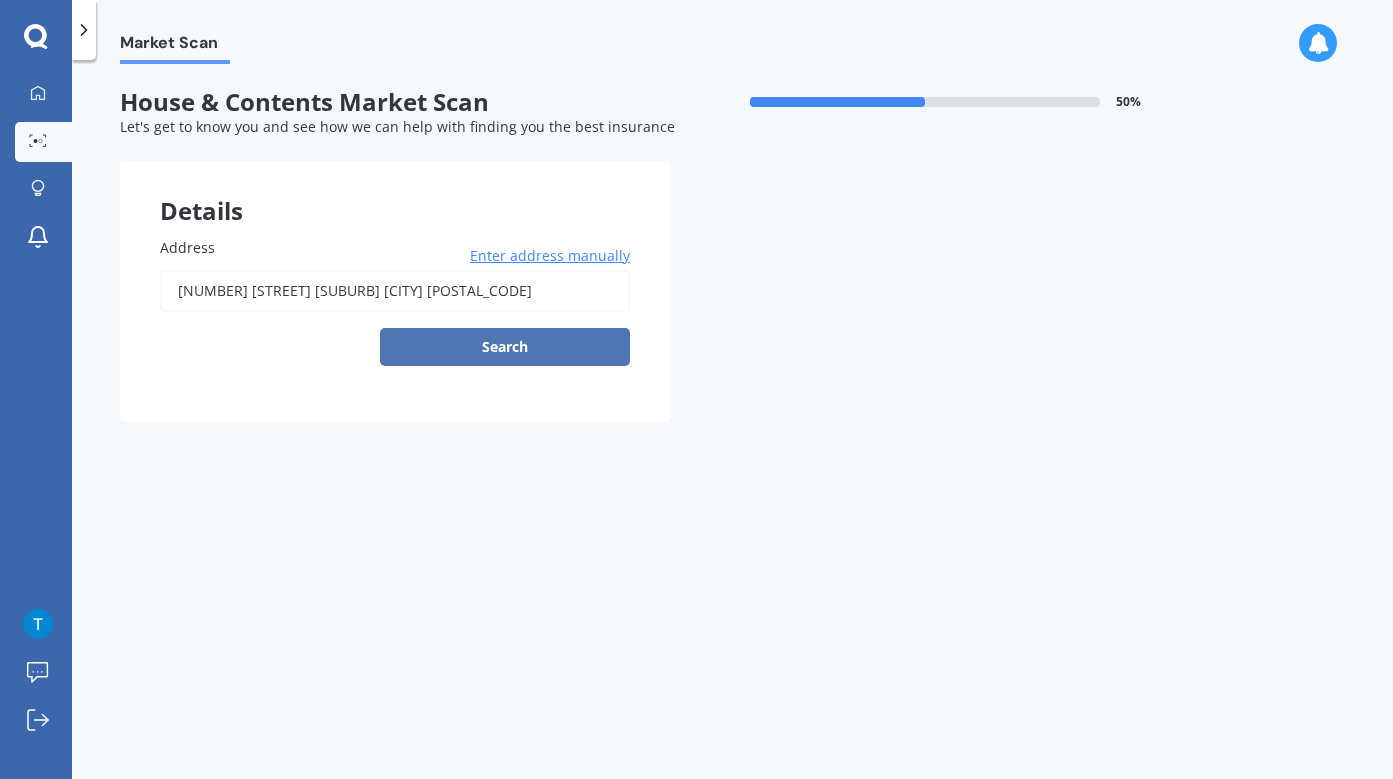 click on "Search" at bounding box center (505, 347) 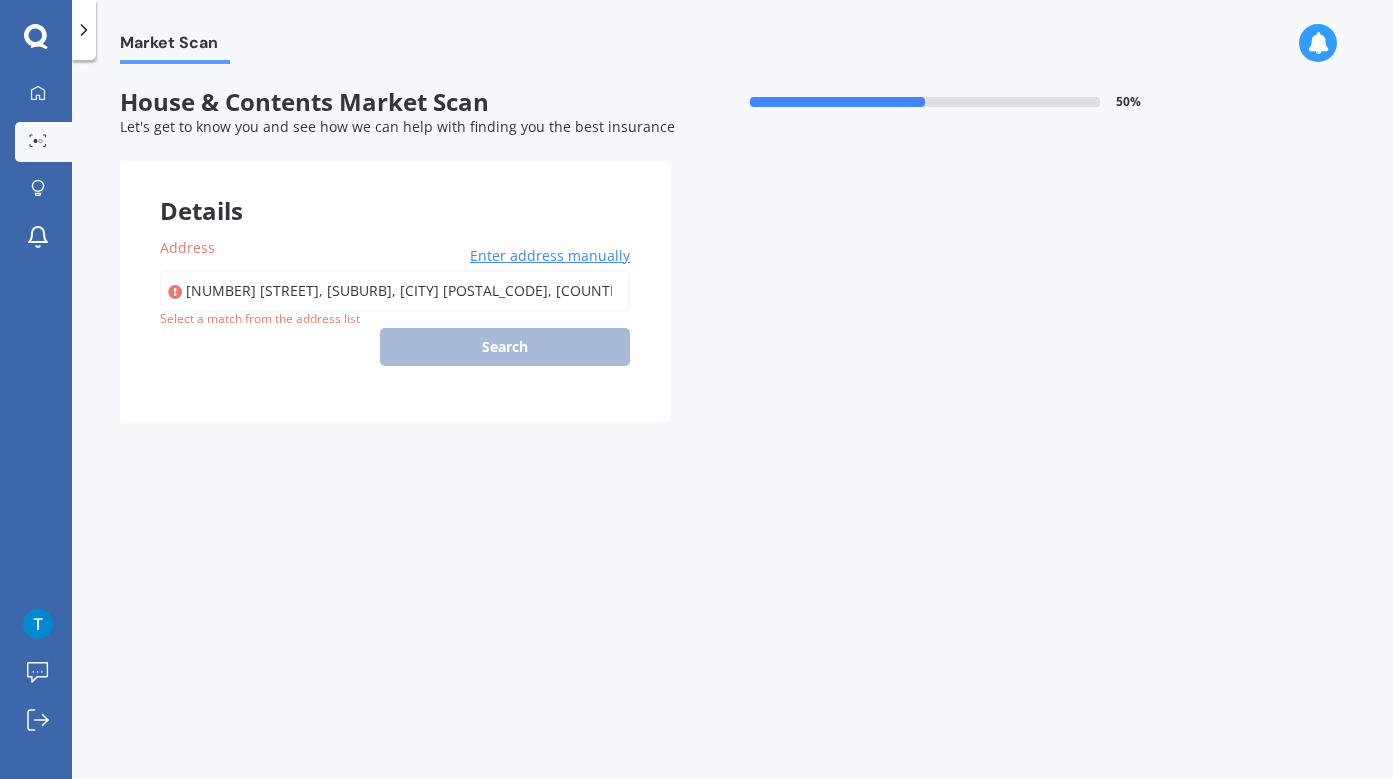 type on "[NUMBER] [STREET], [SUBURB], [CITY] [POSTAL_CODE]" 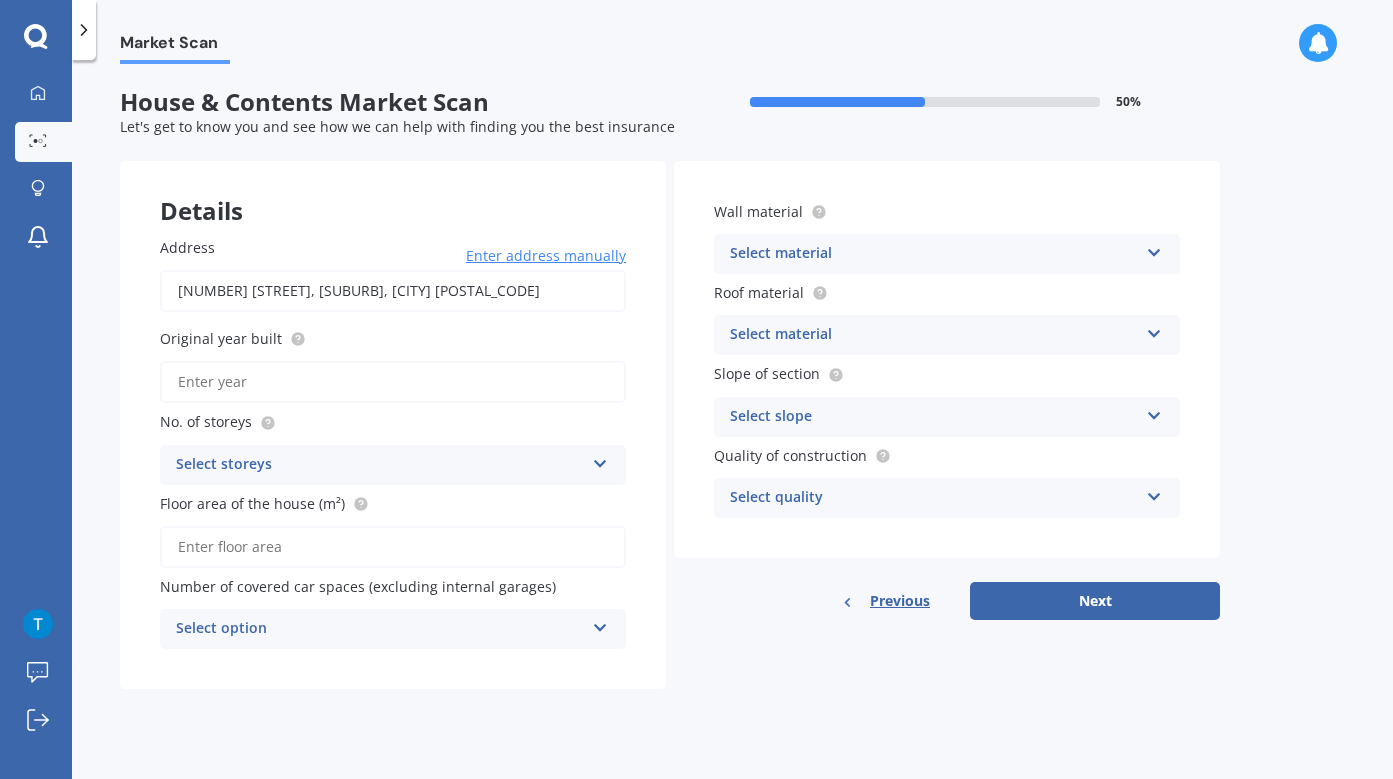 click on "Original year built" at bounding box center [393, 382] 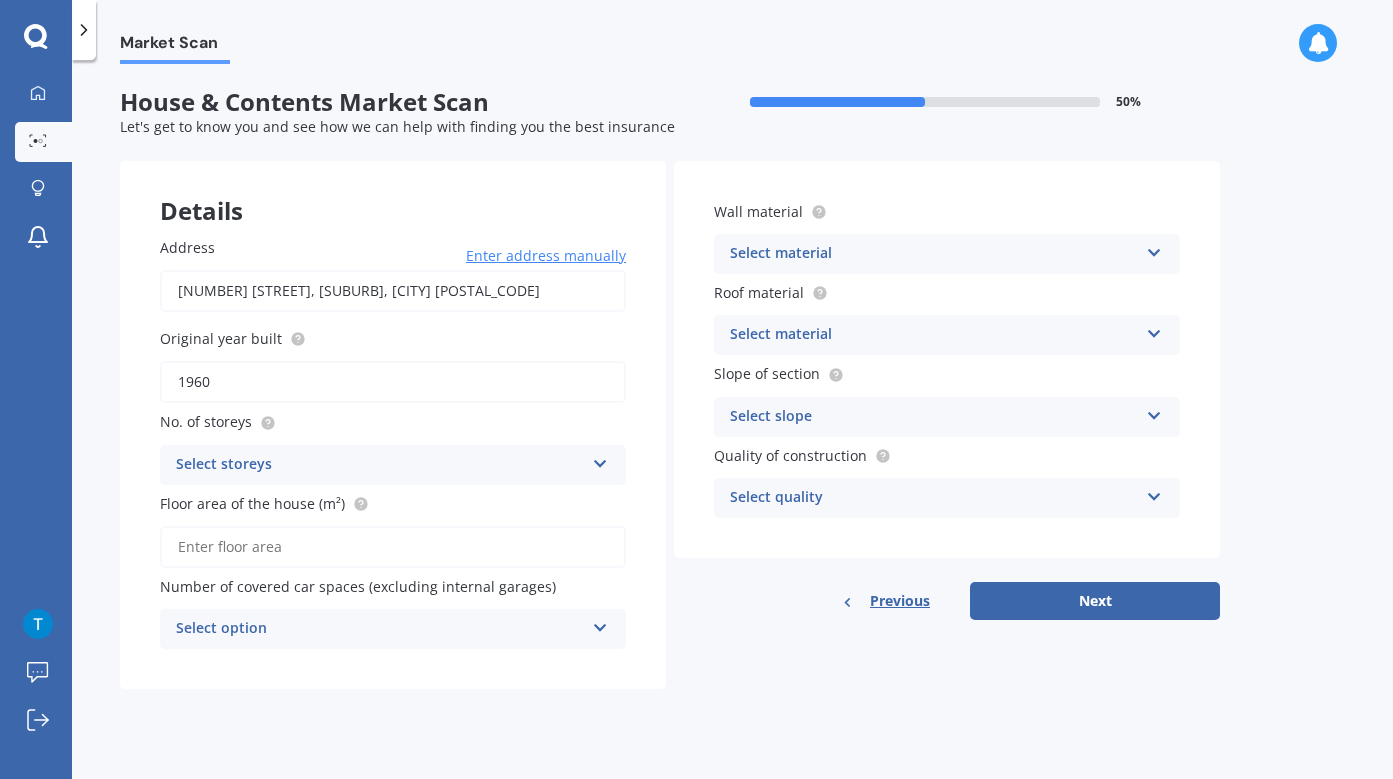 type on "1960" 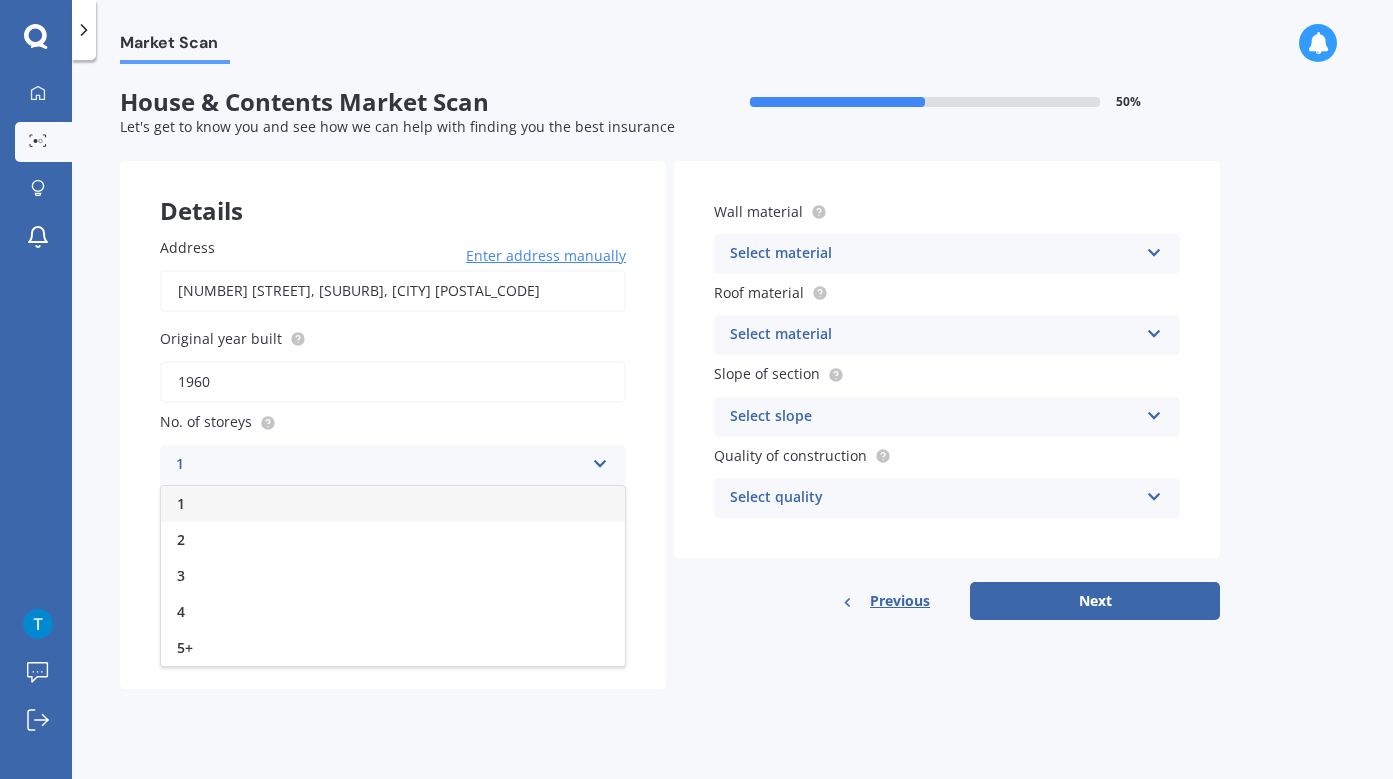 click on "1" at bounding box center [393, 504] 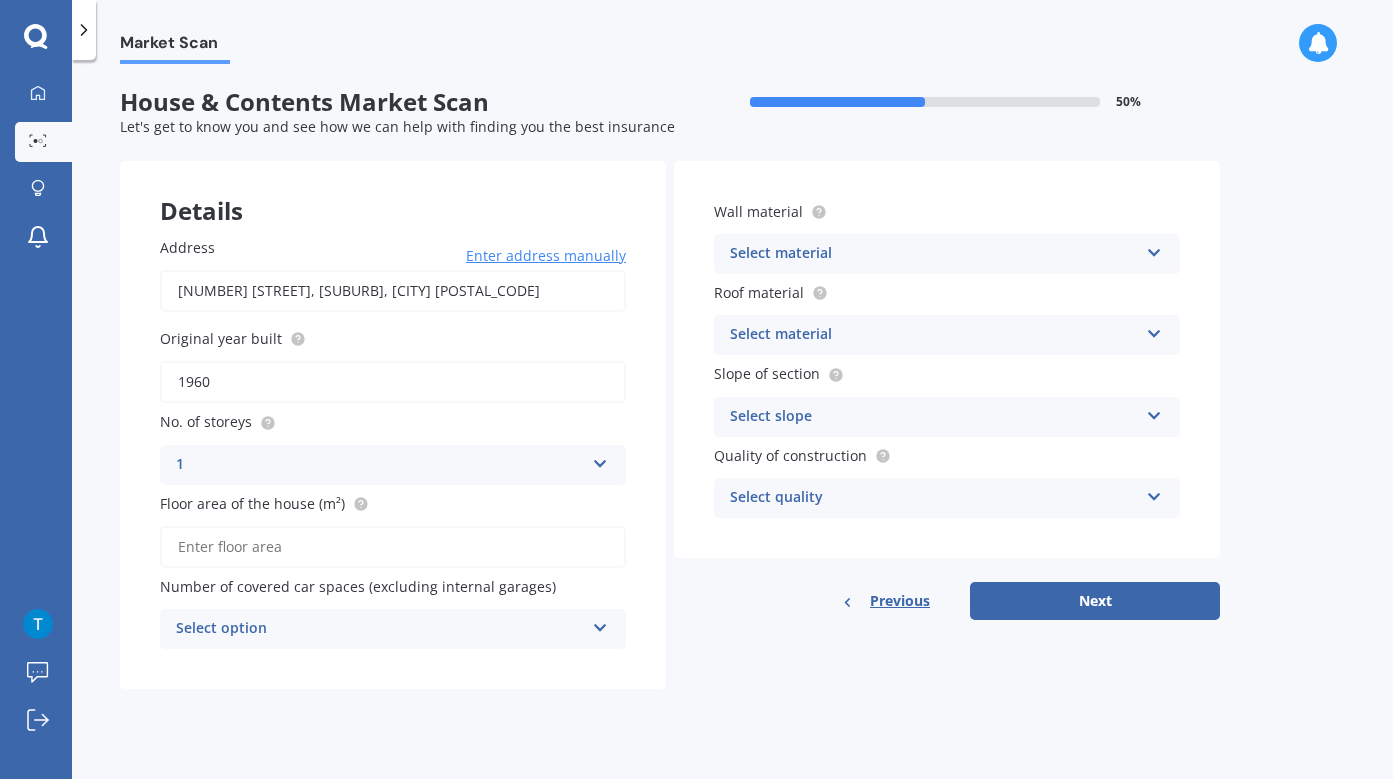 click on "Floor area of the house (m²)" at bounding box center [393, 547] 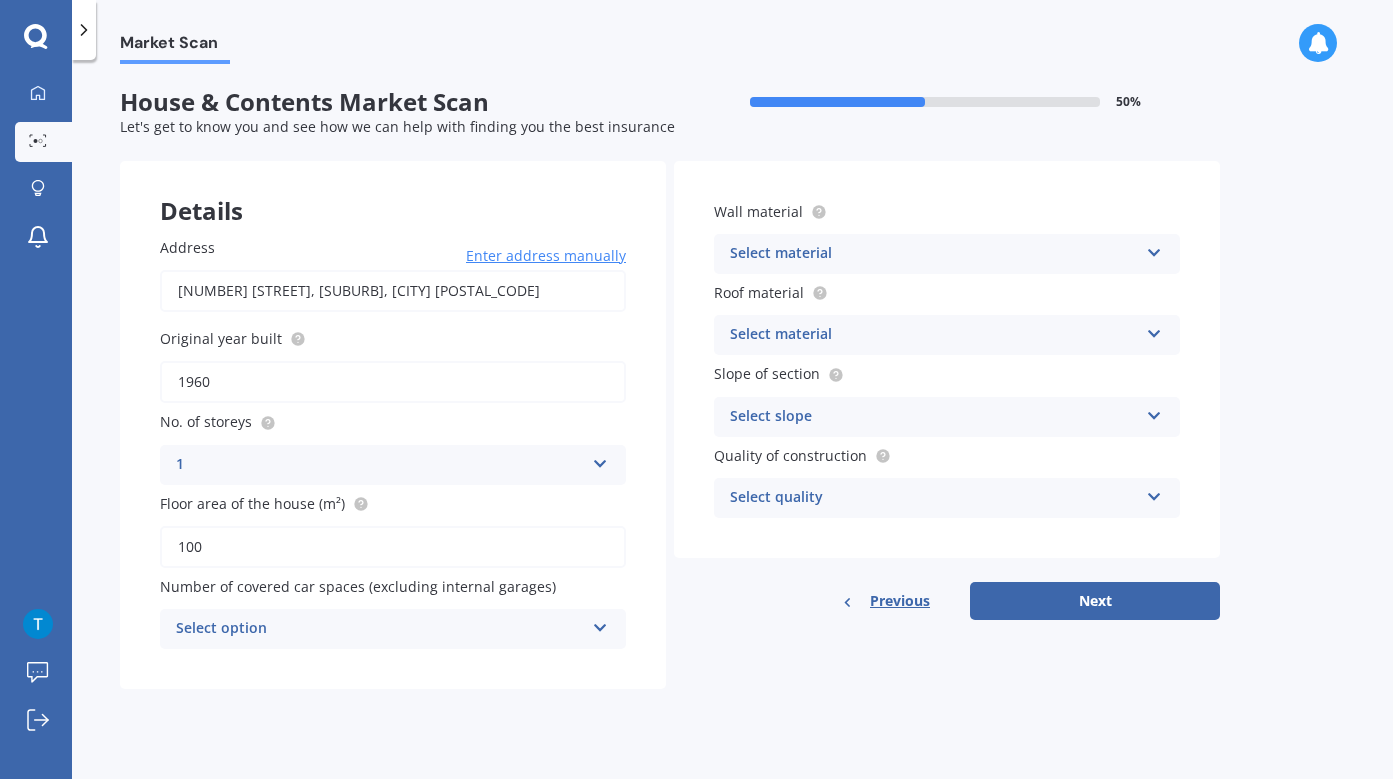 type on "100" 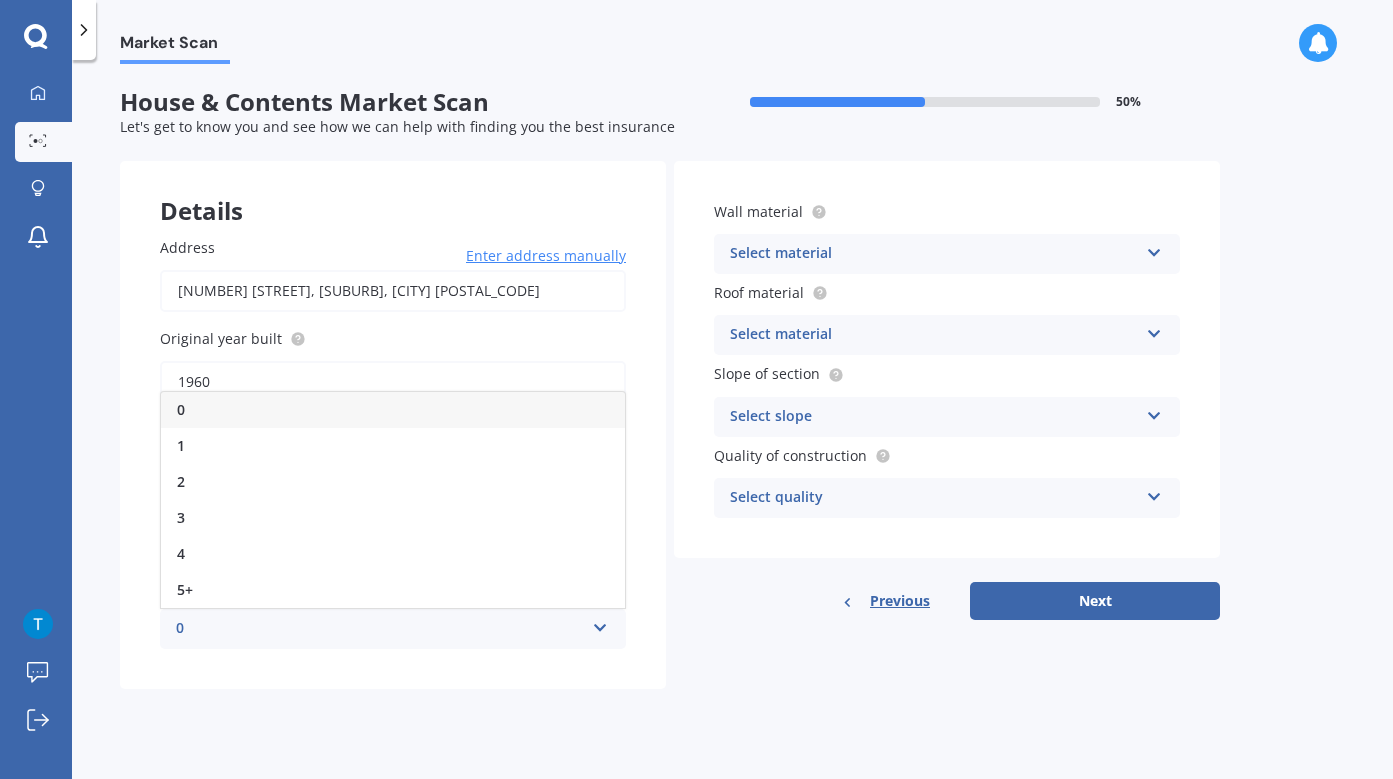 click on "0" at bounding box center (393, 410) 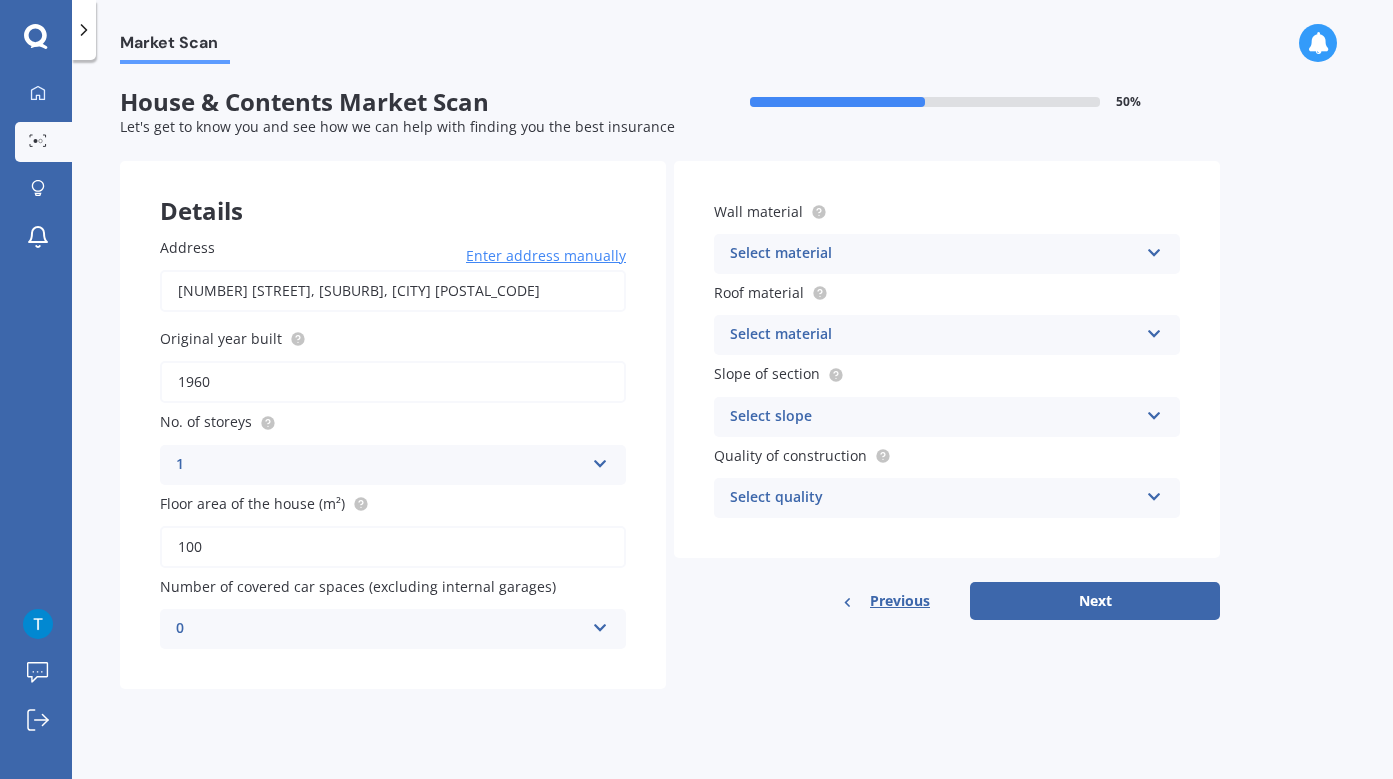 click on "Select material" at bounding box center (934, 254) 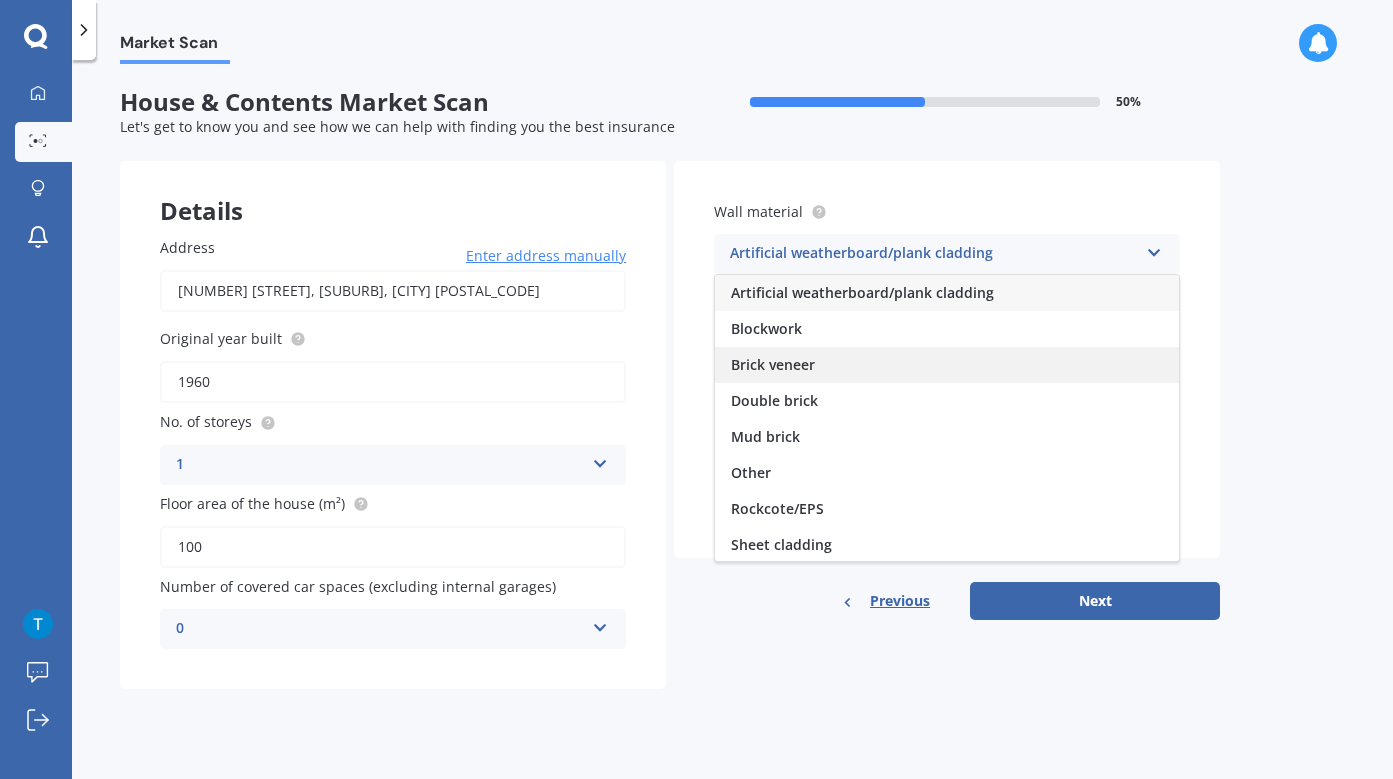 click on "Brick veneer" at bounding box center [947, 365] 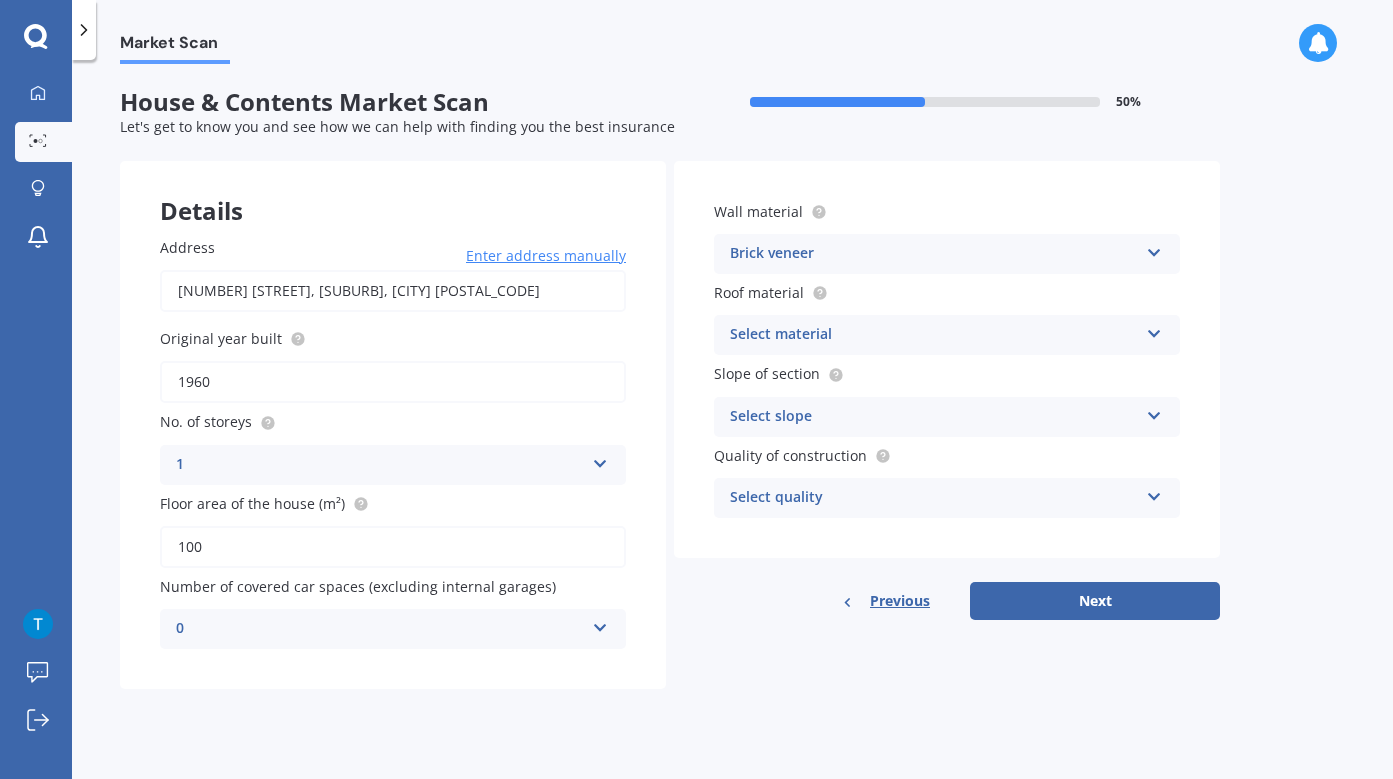 click on "Select material" at bounding box center [934, 335] 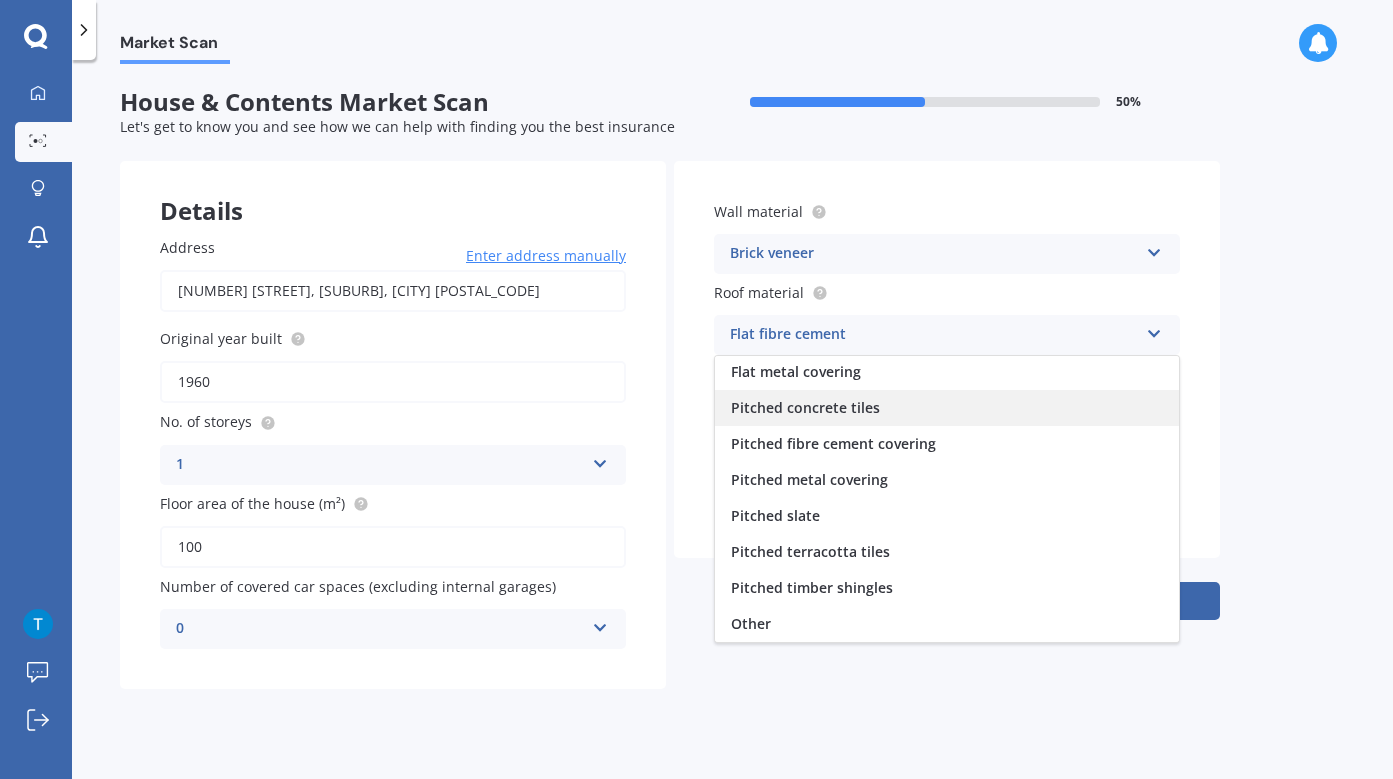 scroll, scrollTop: 74, scrollLeft: 0, axis: vertical 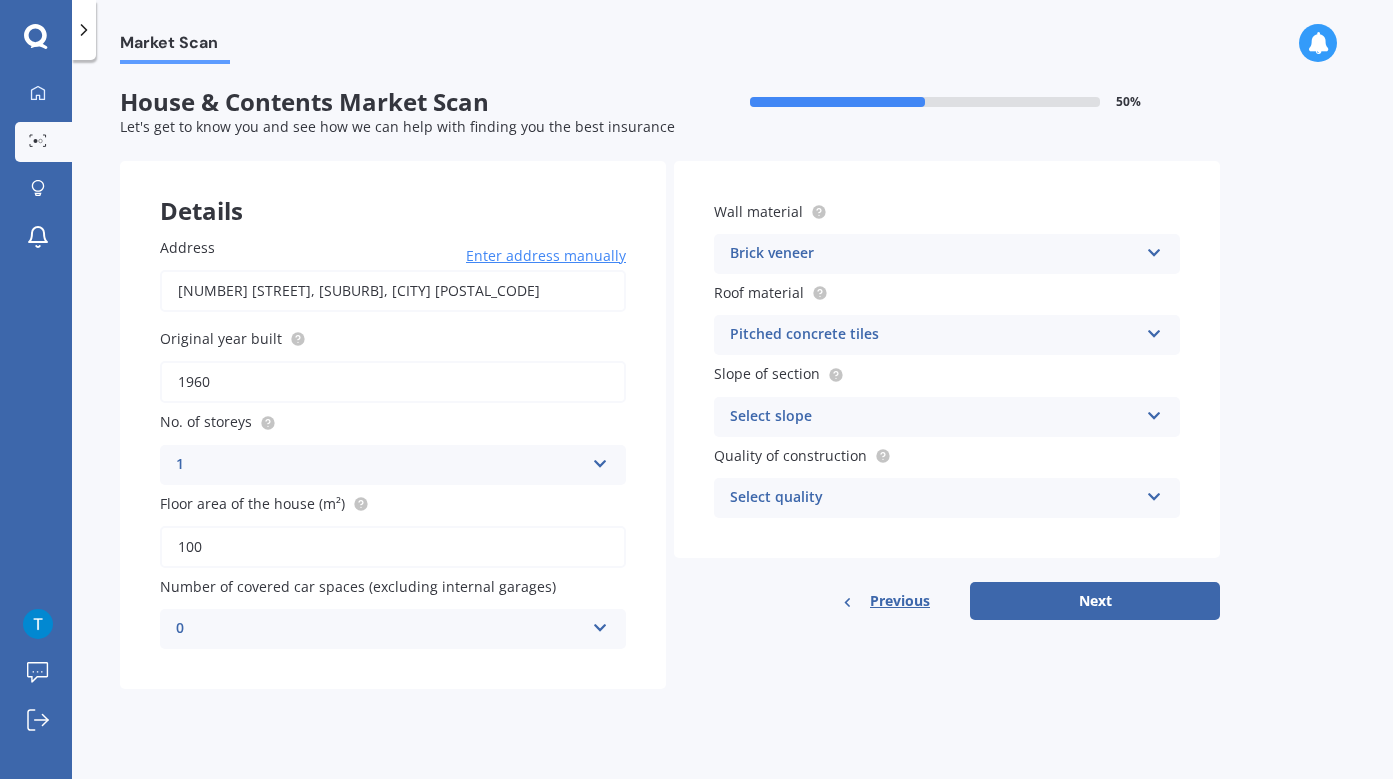 click on "Select slope" at bounding box center [934, 417] 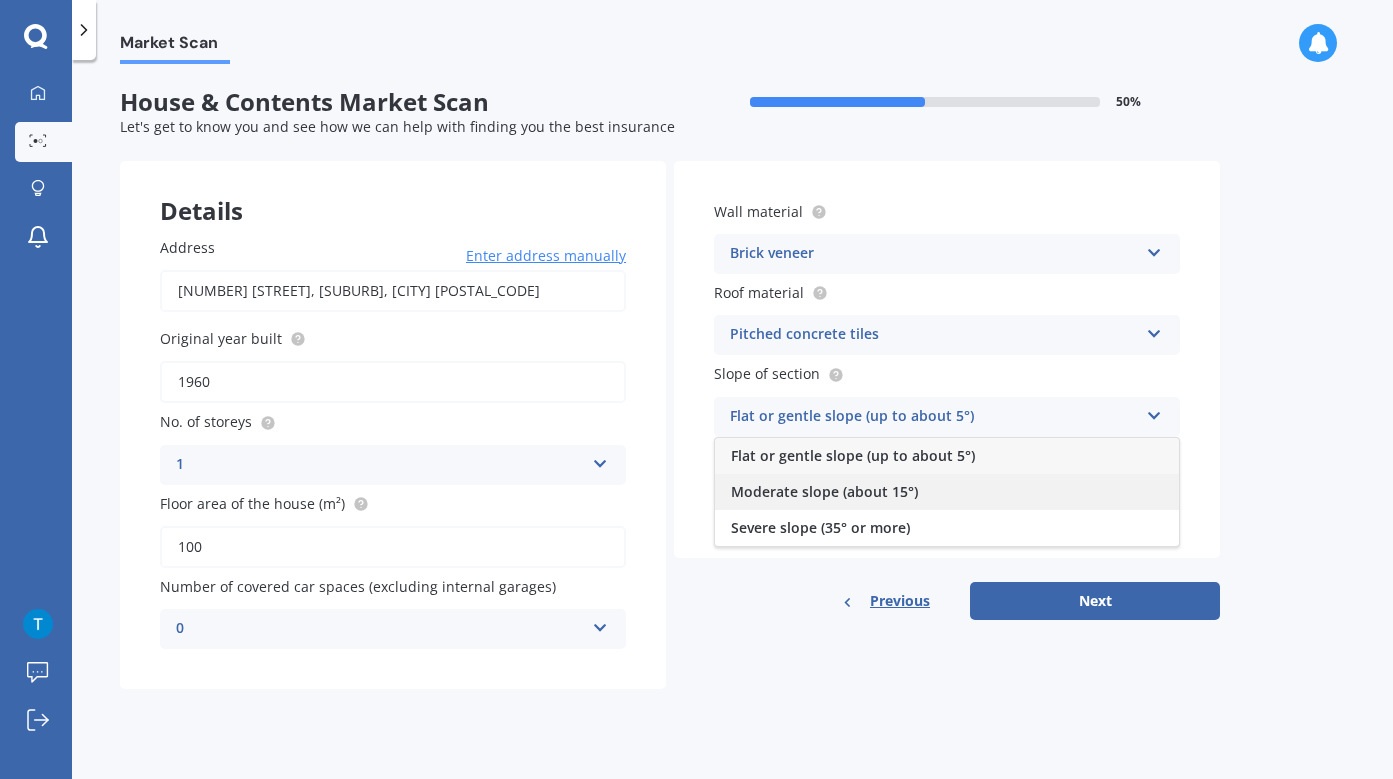 click on "Moderate slope (about 15°)" at bounding box center [824, 491] 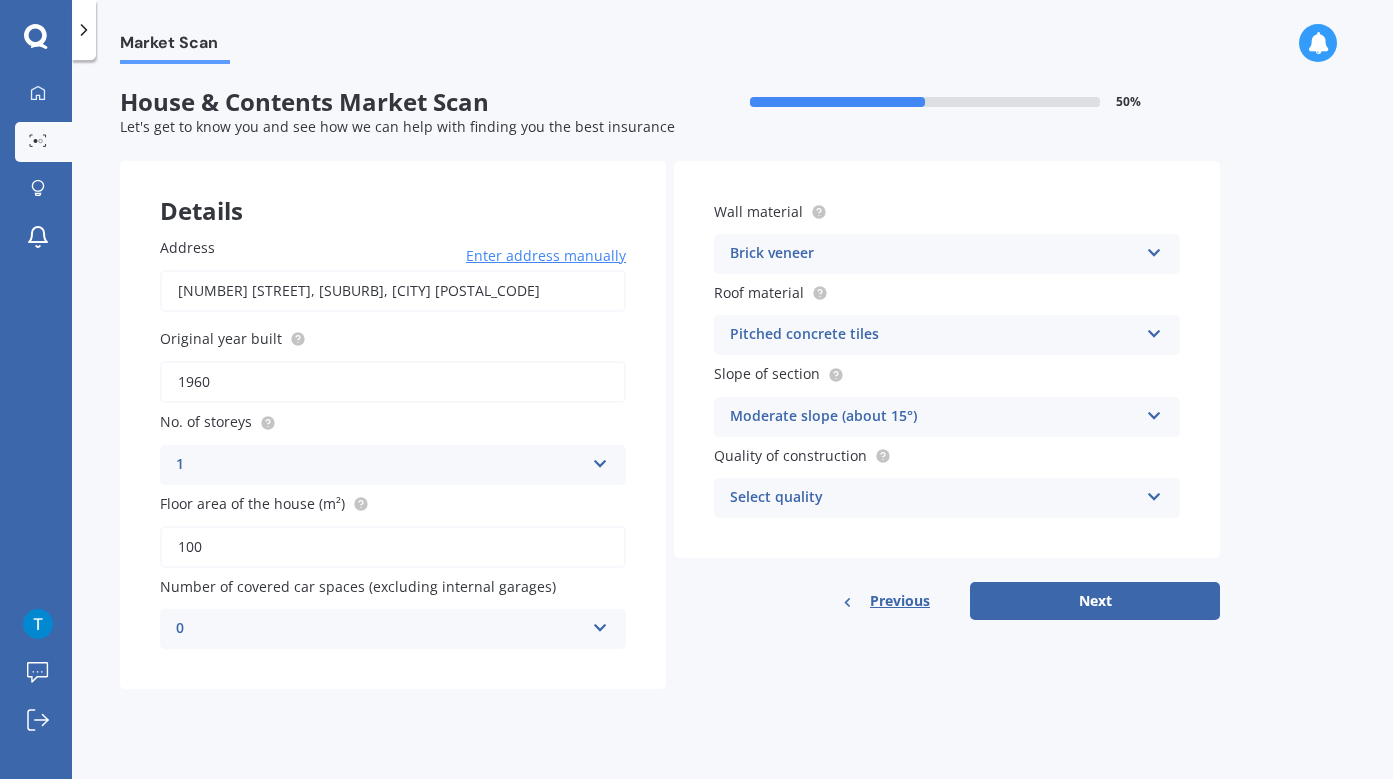 click on "Select quality" at bounding box center [934, 498] 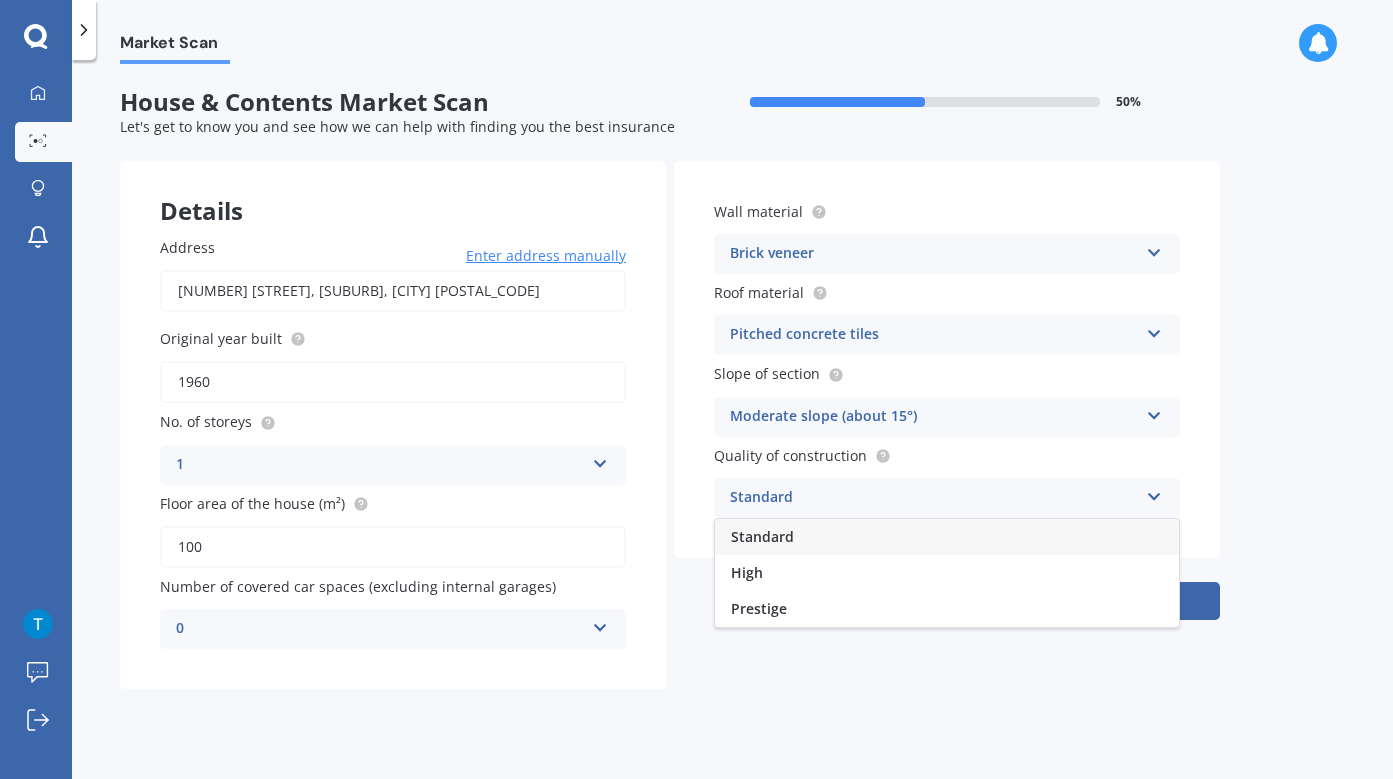 click on "Standard" at bounding box center (947, 537) 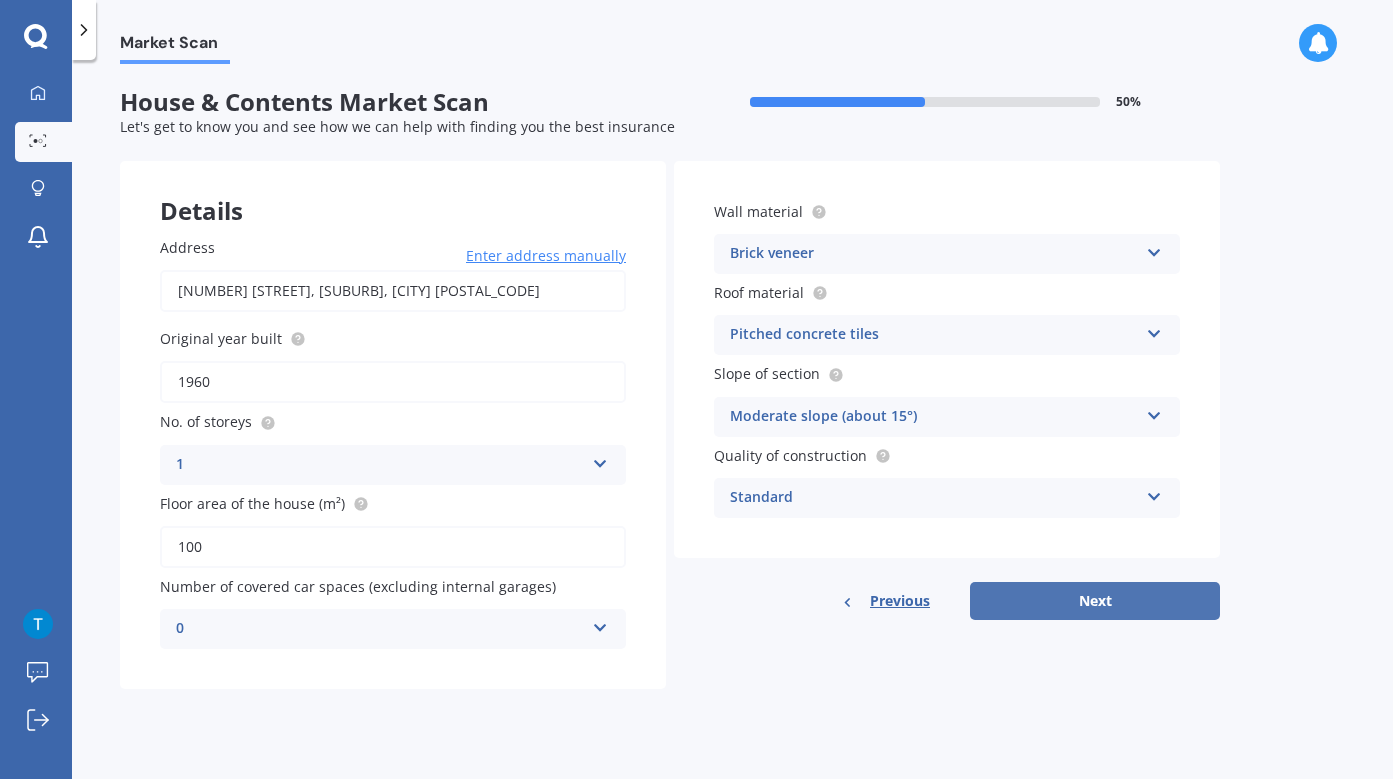 click on "Next" at bounding box center [1095, 601] 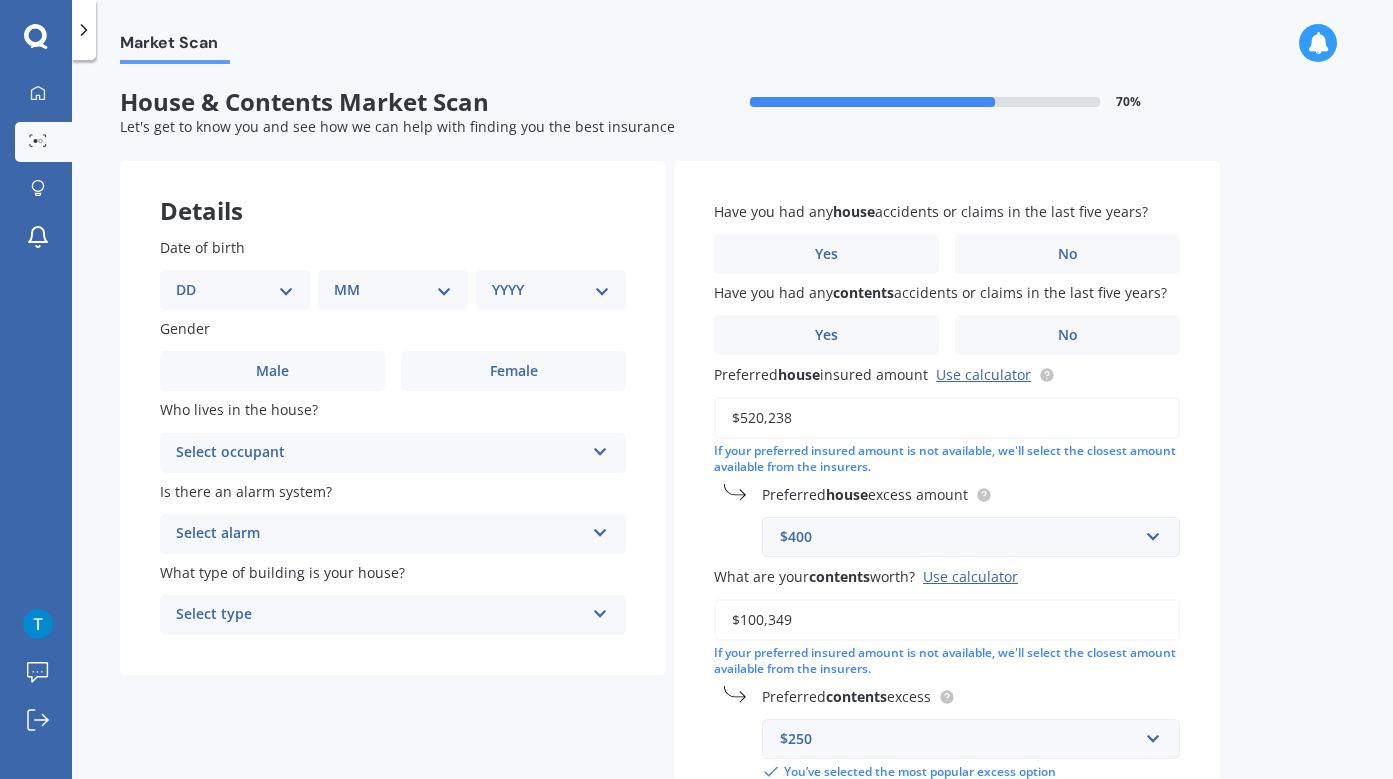 select on "15" 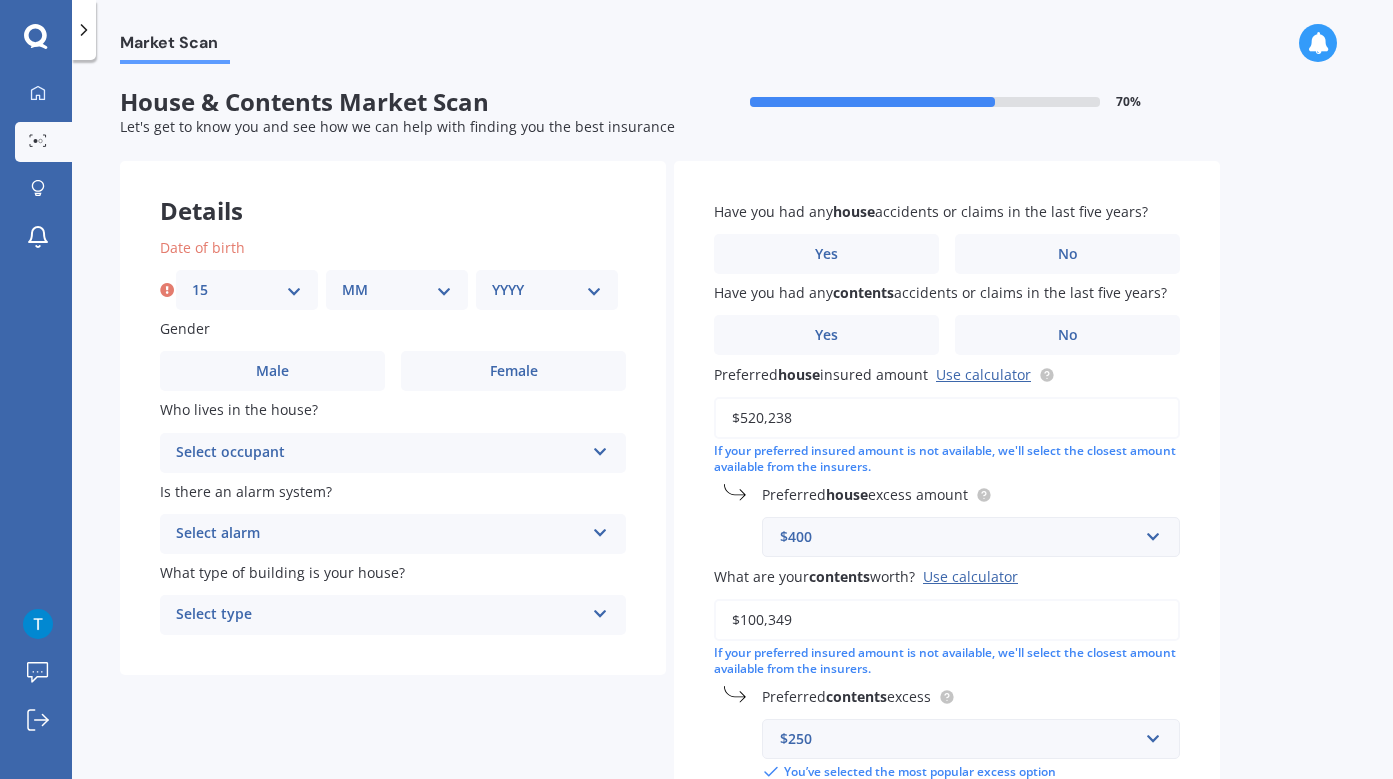 select on "08" 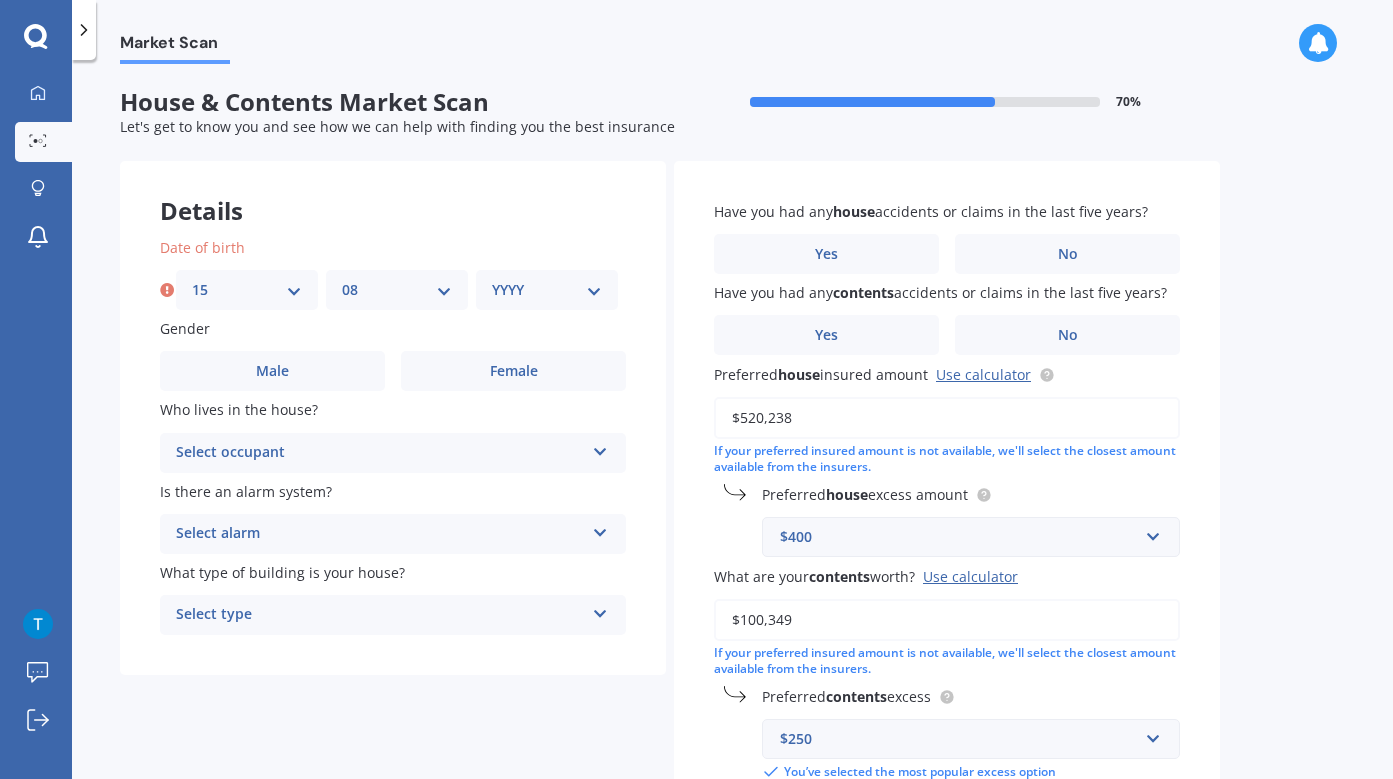 select on "1965" 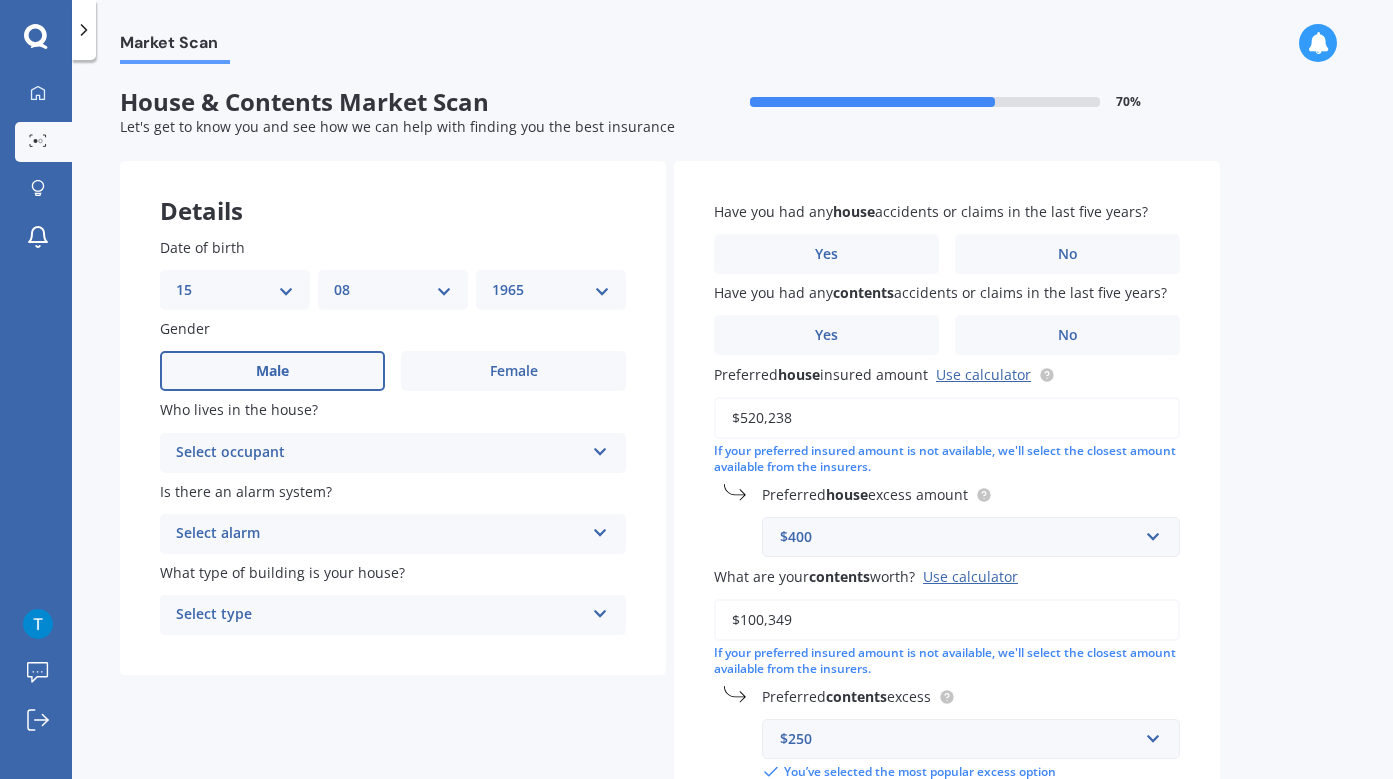 click on "Male" at bounding box center (272, 371) 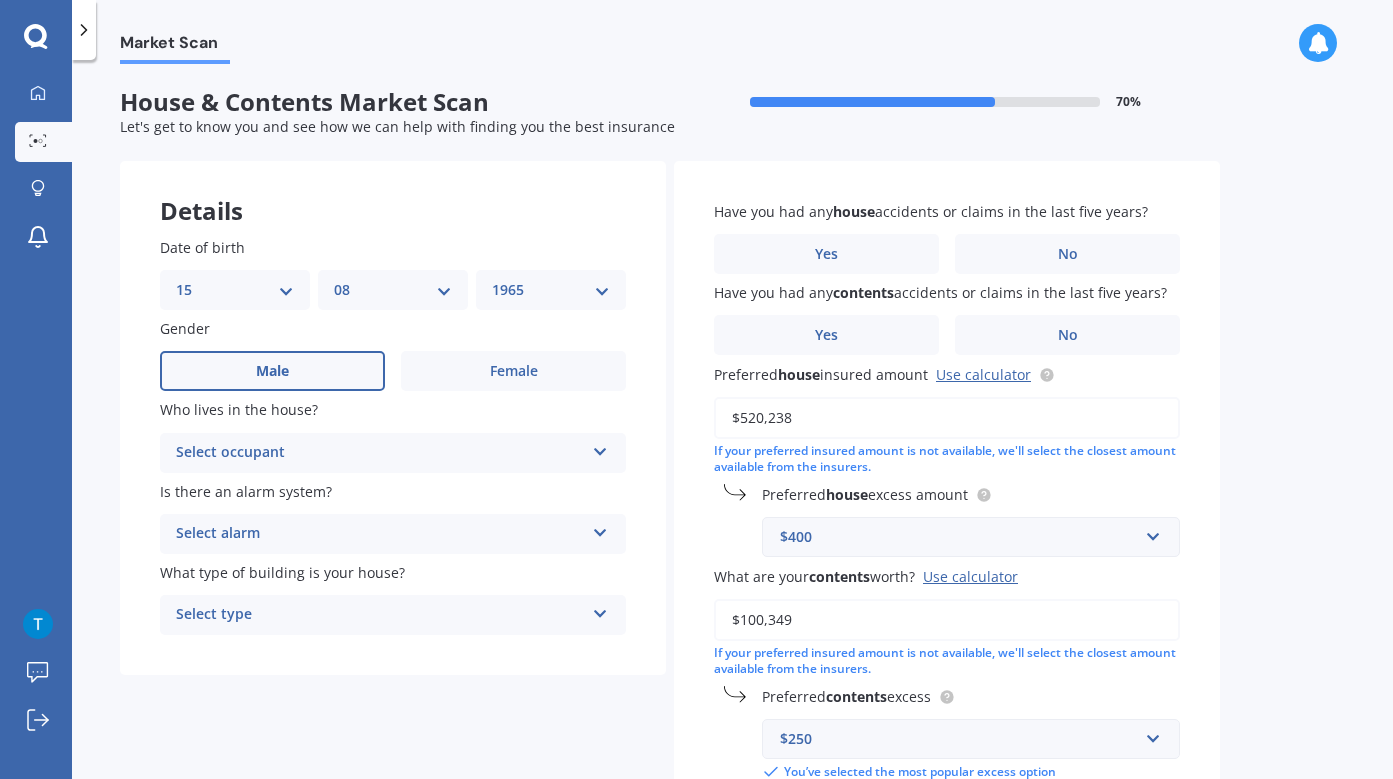 click on "Male" at bounding box center (0, 0) 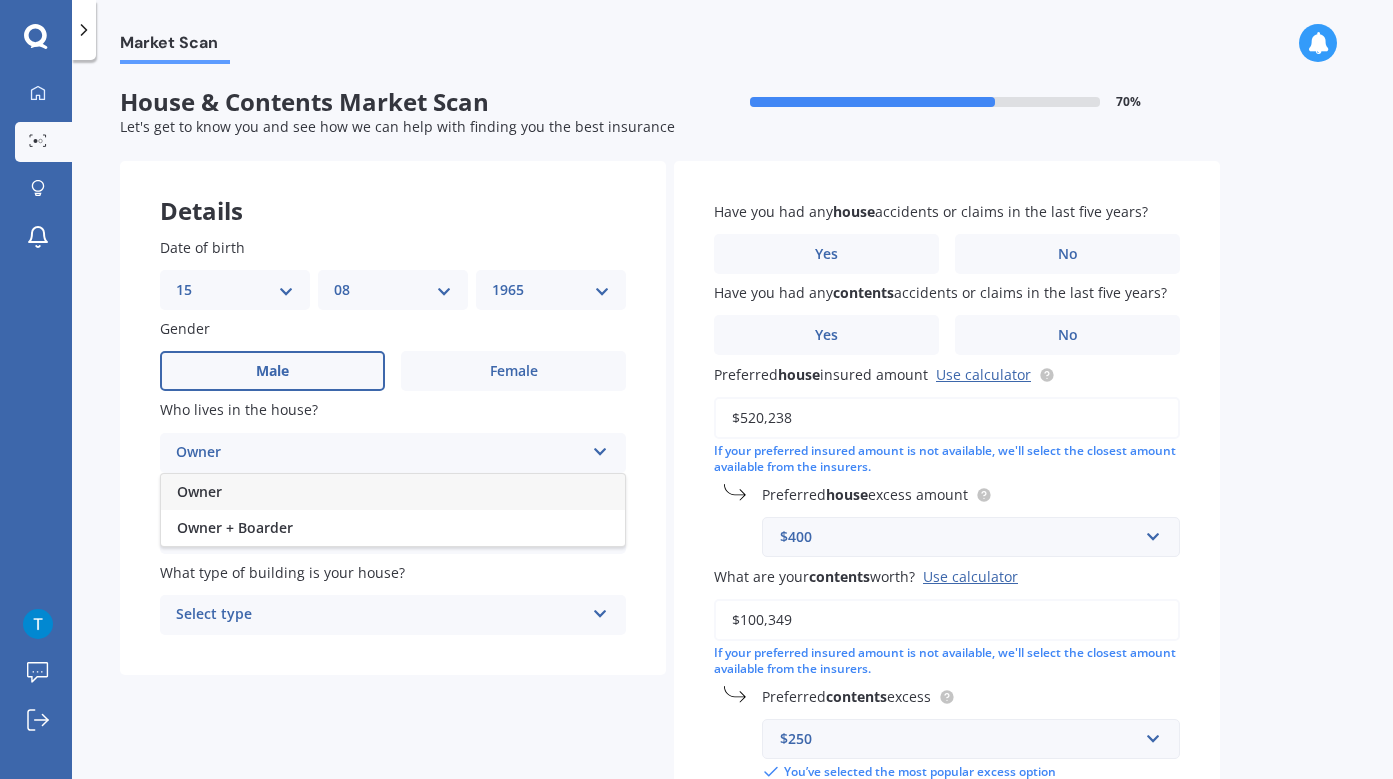 click on "Owner" at bounding box center [393, 492] 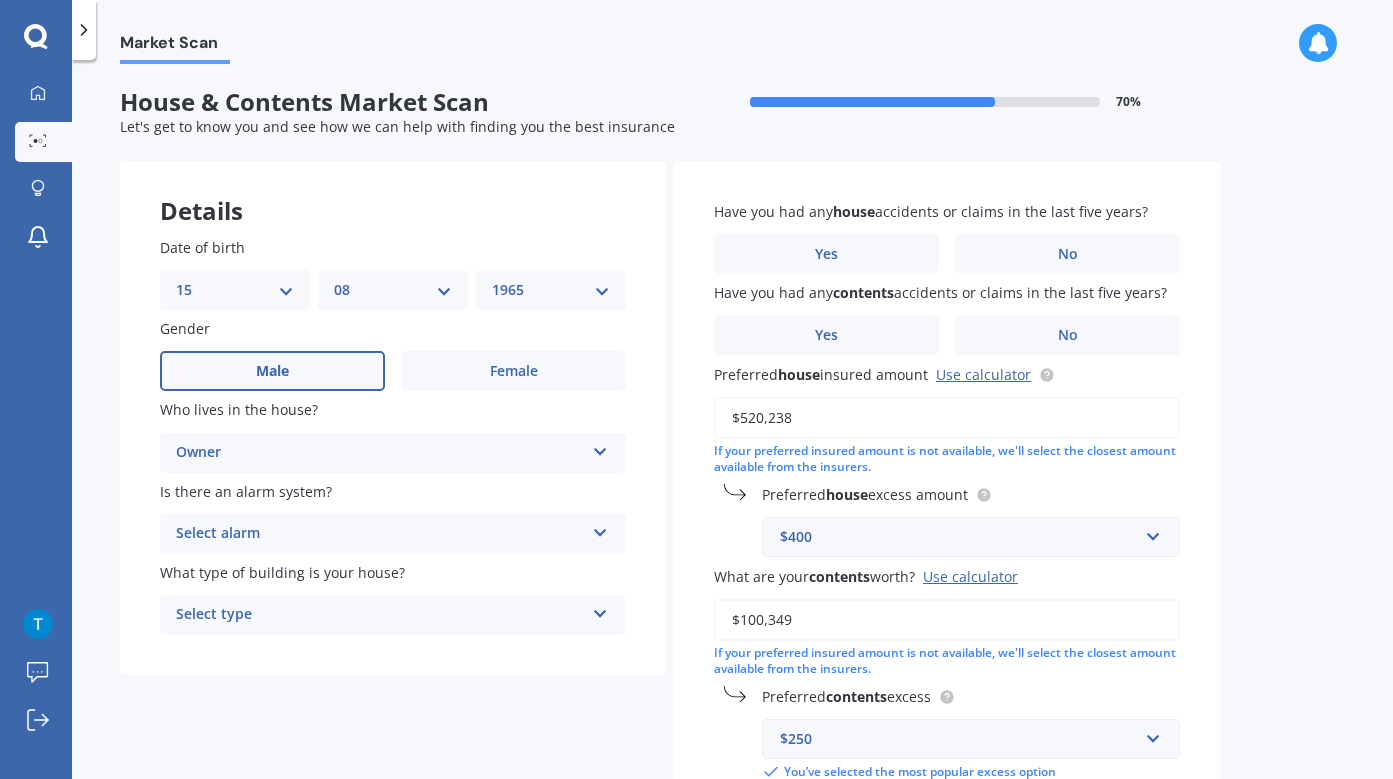 click on "Select alarm" at bounding box center (380, 534) 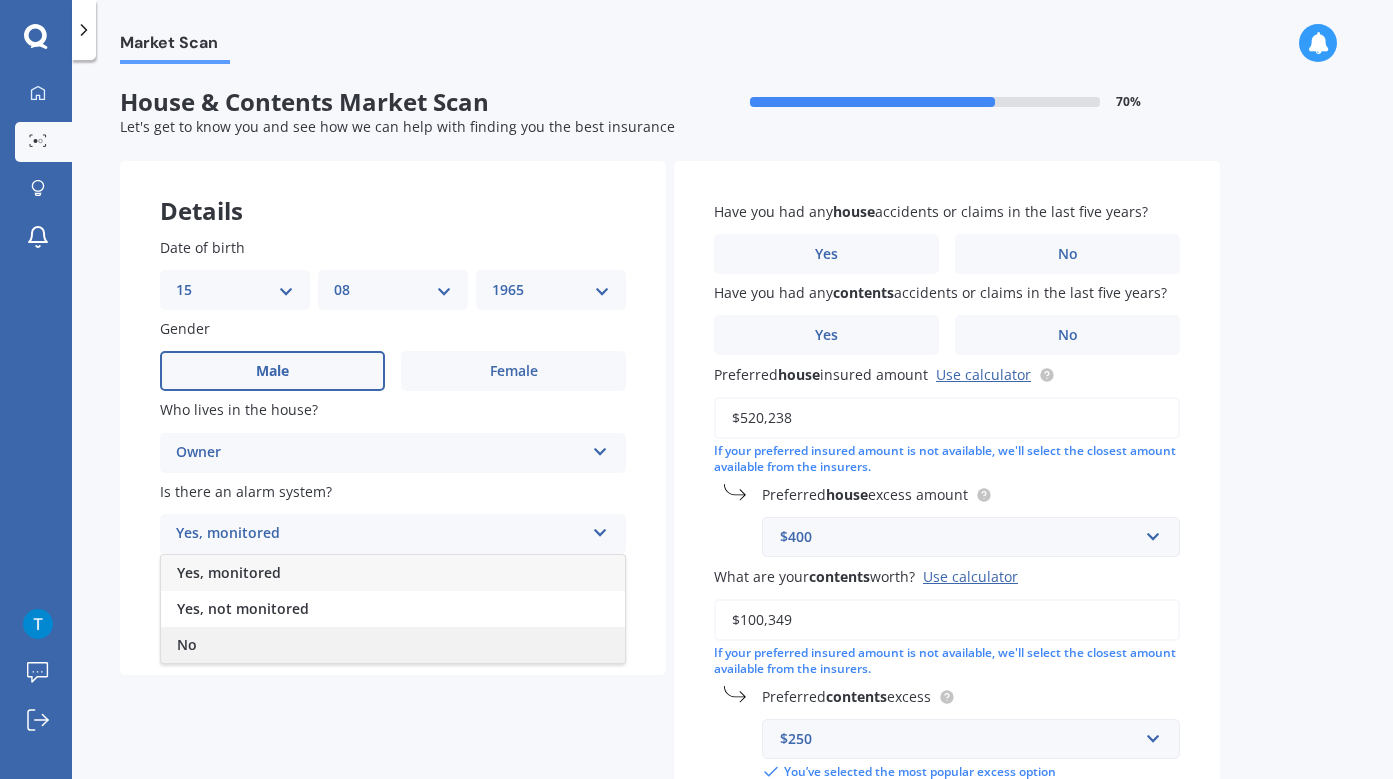 click on "No" at bounding box center (393, 645) 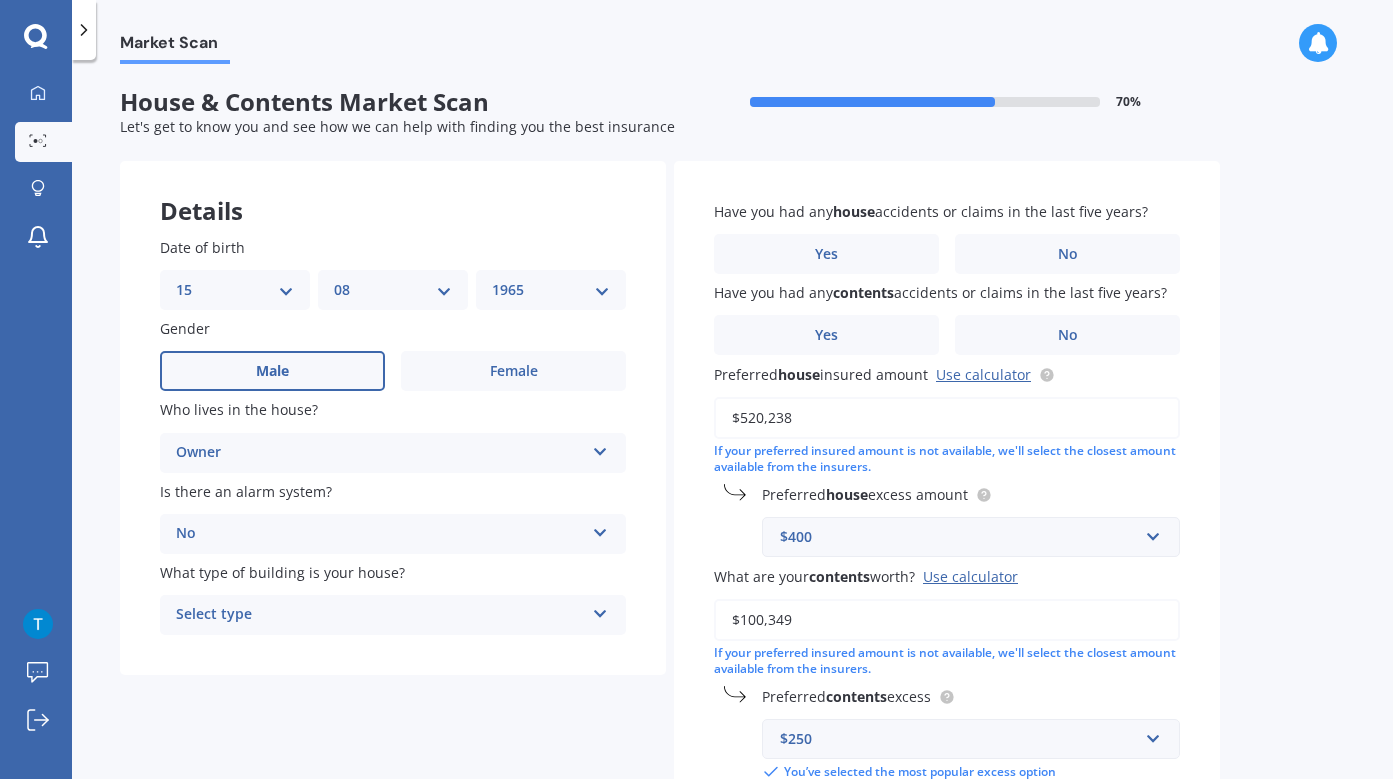 click on "Select type" at bounding box center [380, 615] 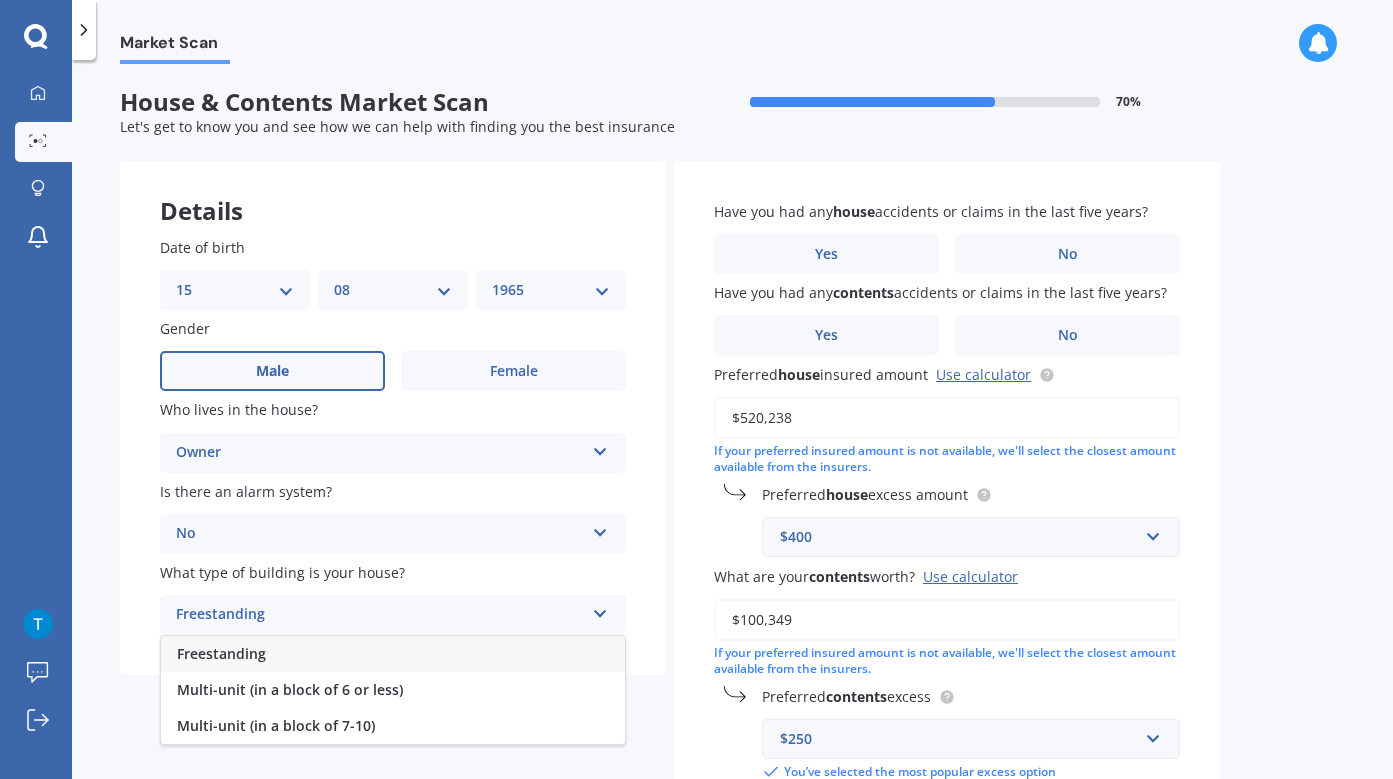 click on "Freestanding" at bounding box center [393, 654] 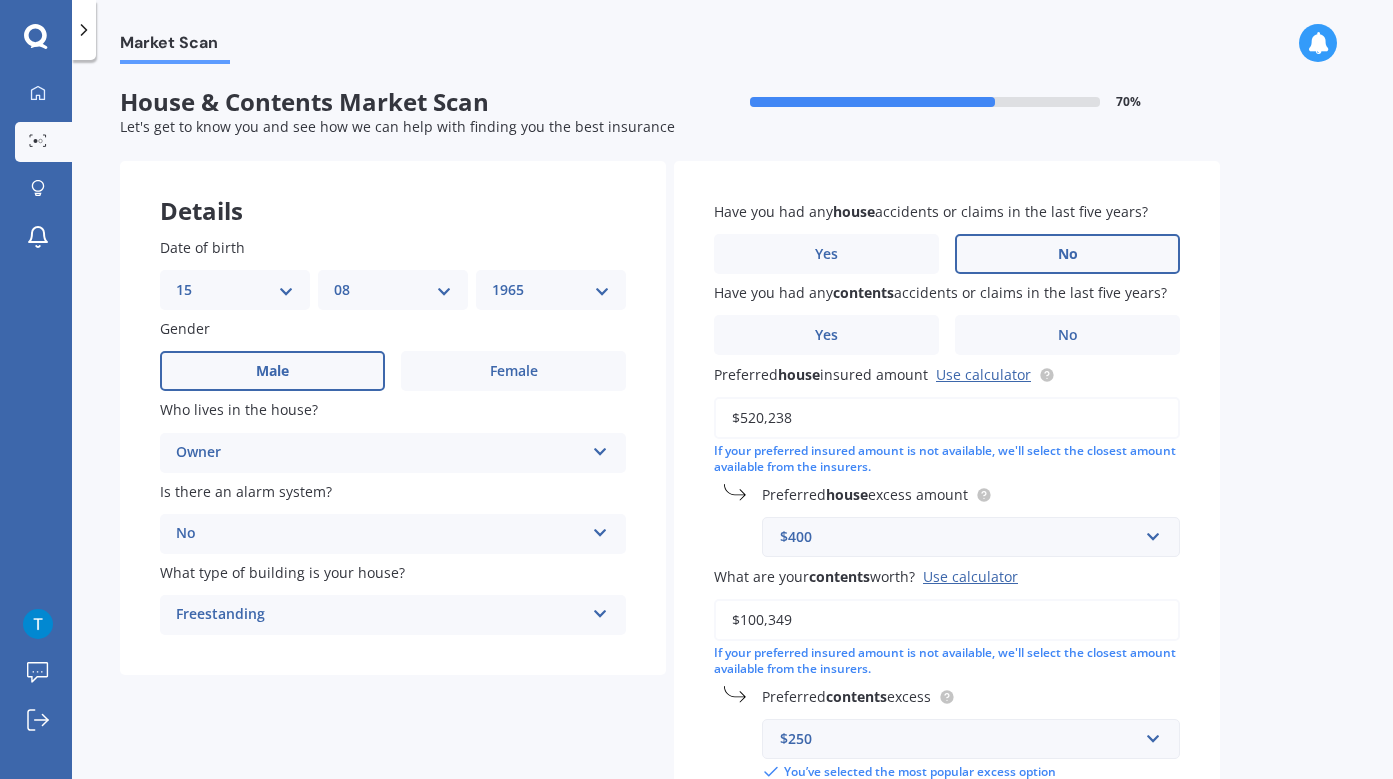 click on "No" at bounding box center (1067, 254) 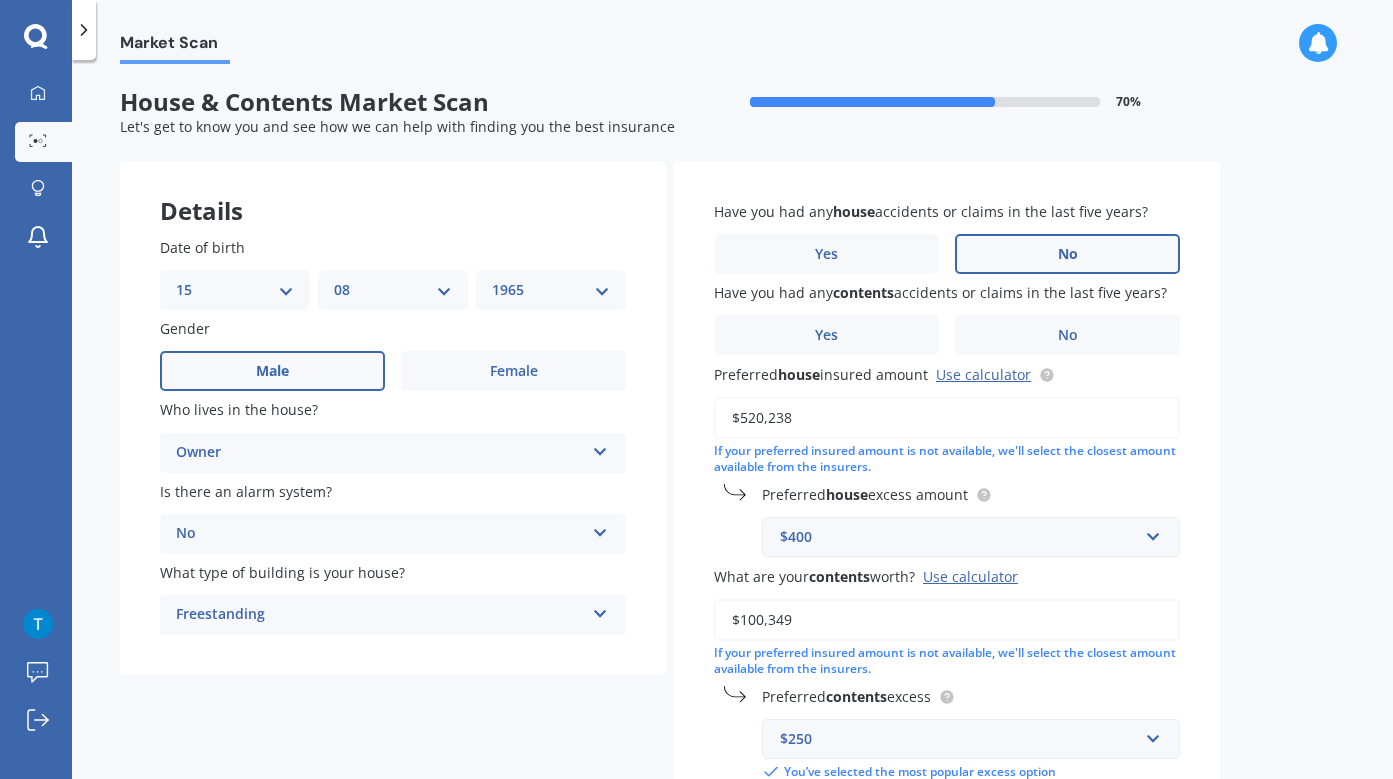 click on "No" at bounding box center [0, 0] 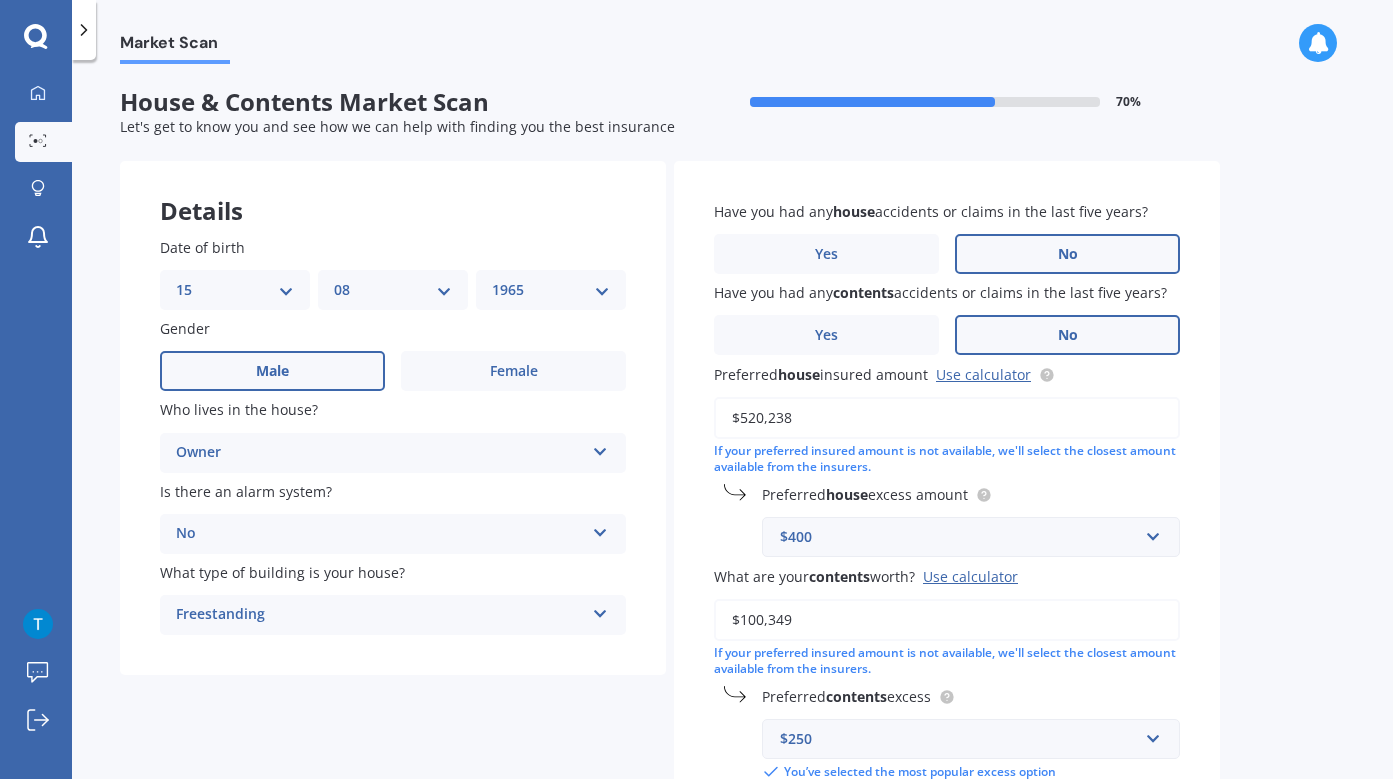 click on "No" at bounding box center (1067, 335) 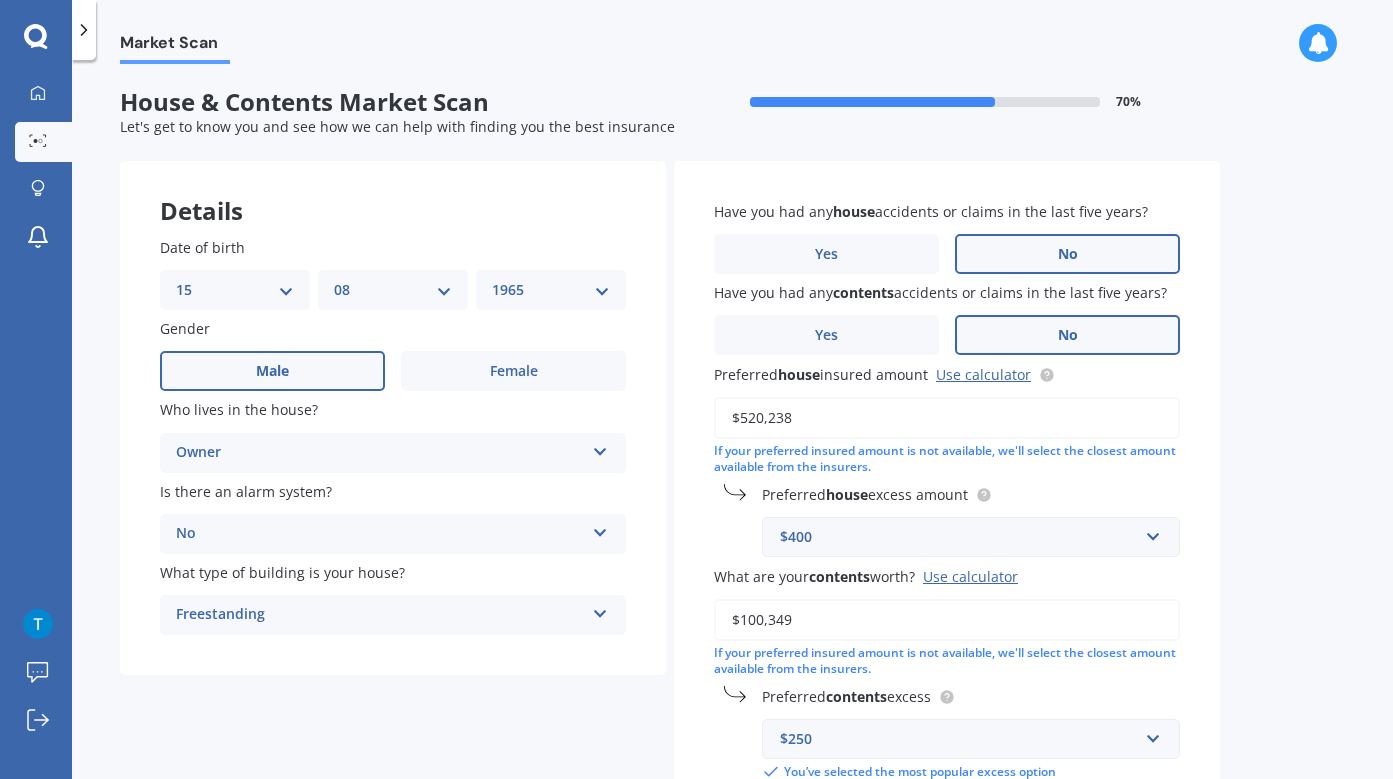 click on "No" at bounding box center [0, 0] 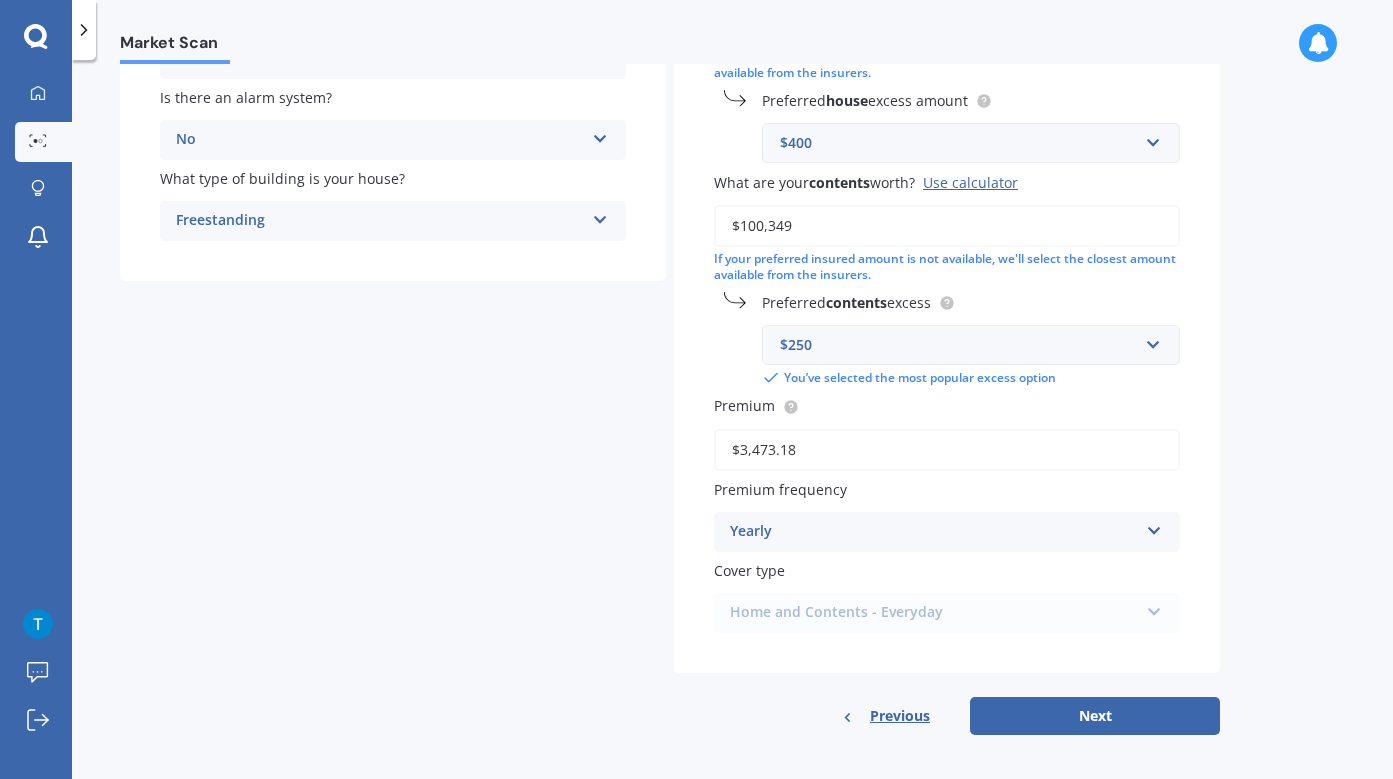 scroll, scrollTop: 393, scrollLeft: 0, axis: vertical 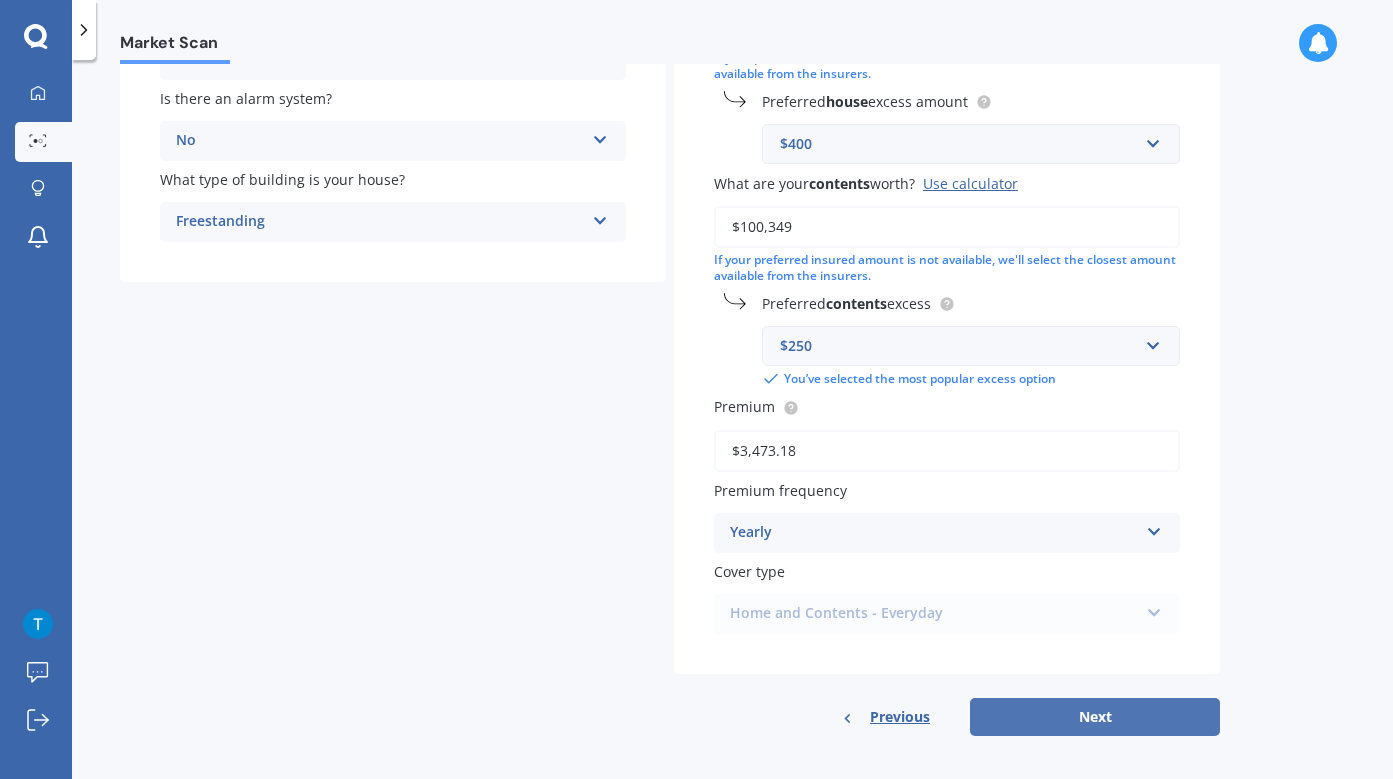 click on "Next" at bounding box center (1095, 717) 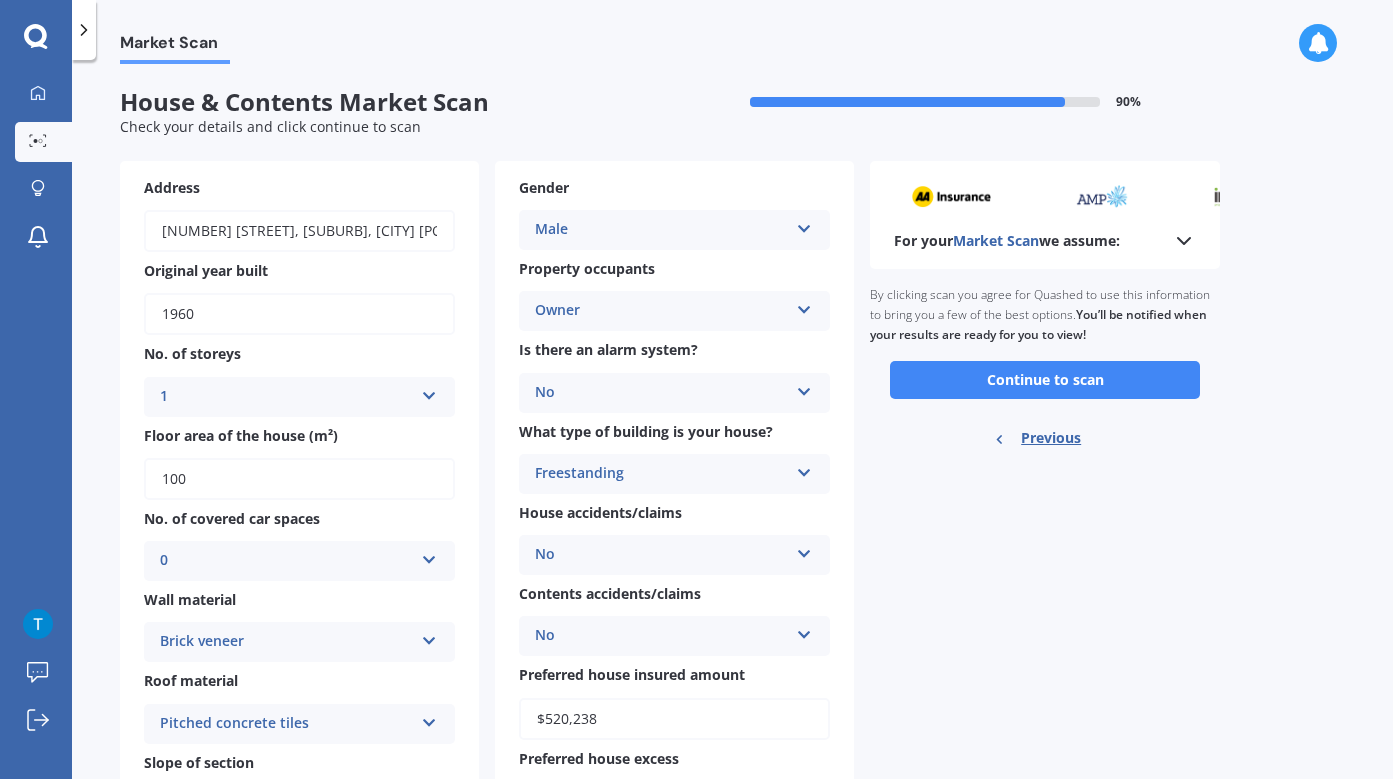 scroll, scrollTop: 0, scrollLeft: 0, axis: both 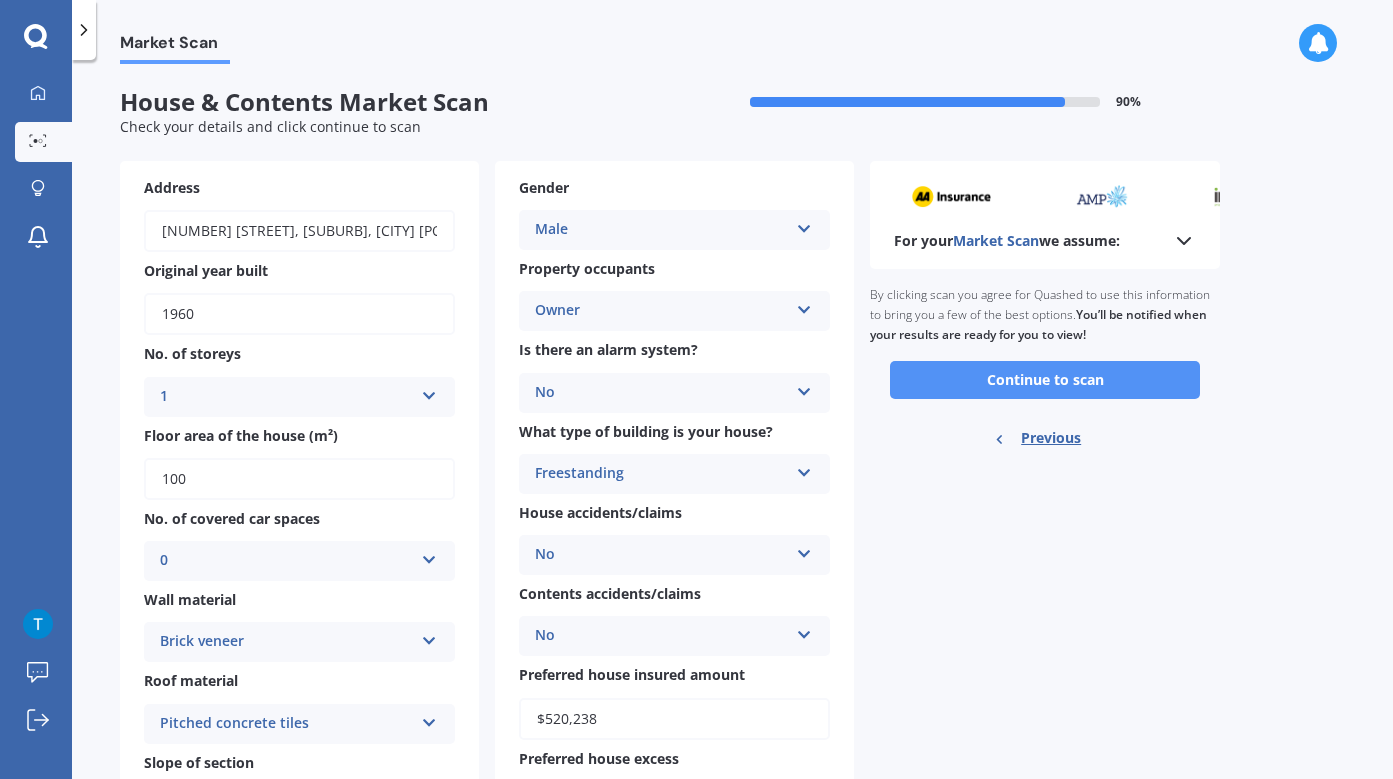 click on "Continue to scan" at bounding box center [1045, 380] 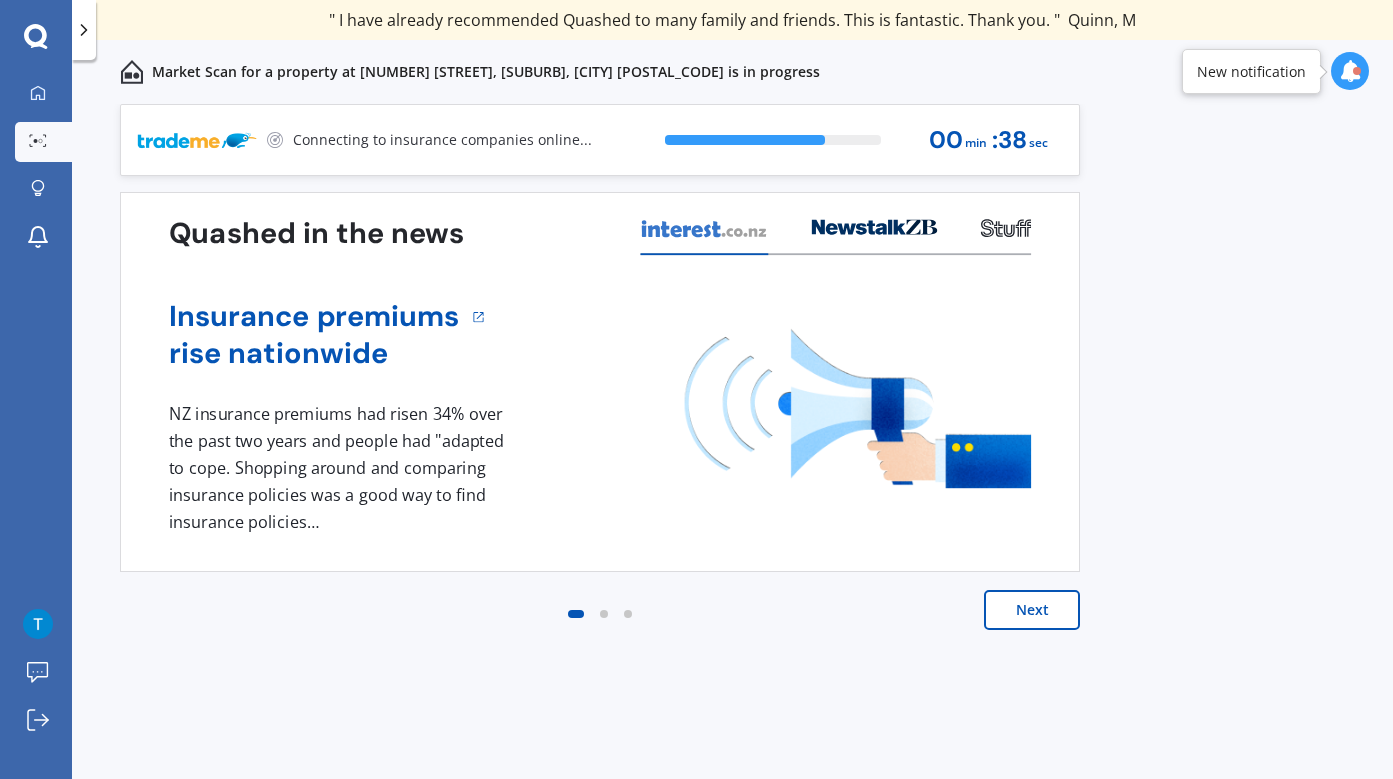 click on "Next" at bounding box center (1032, 610) 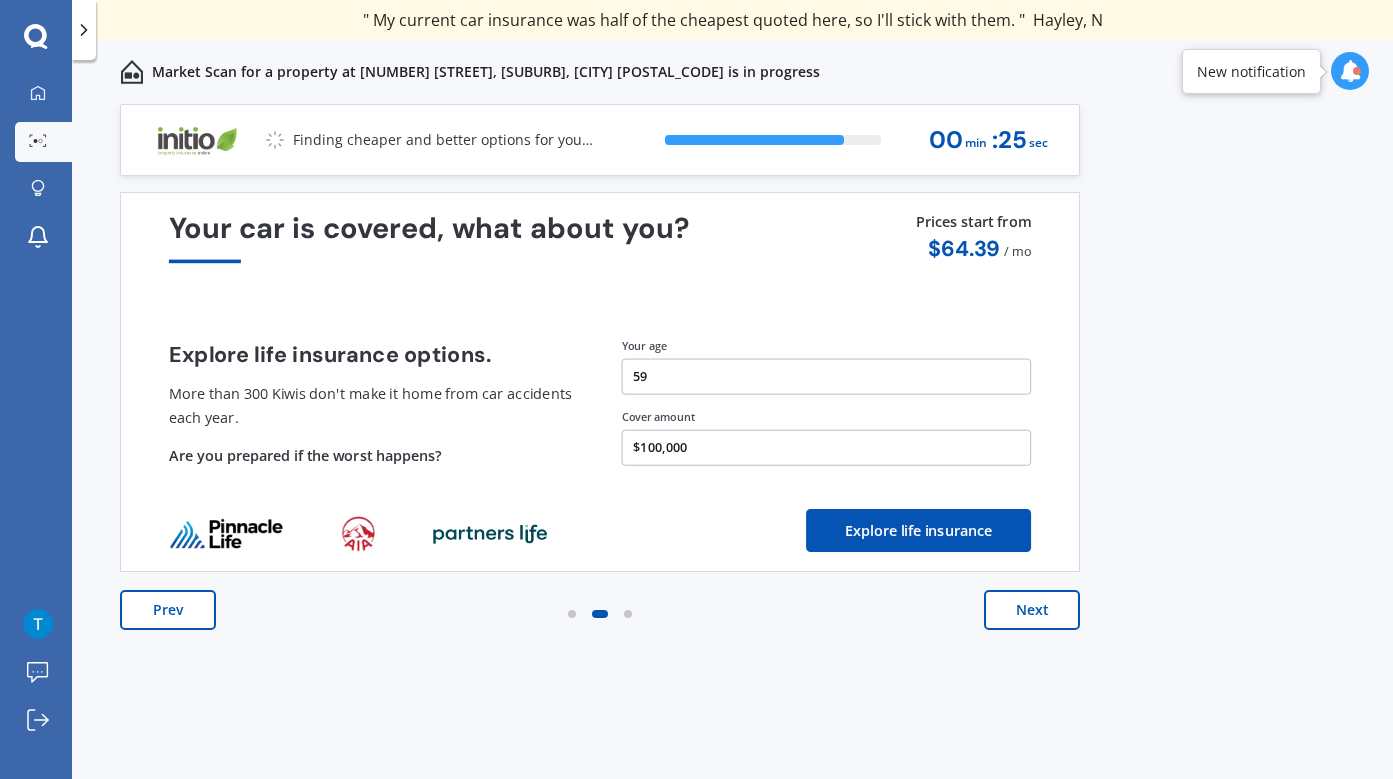 click on "Next" at bounding box center (1032, 610) 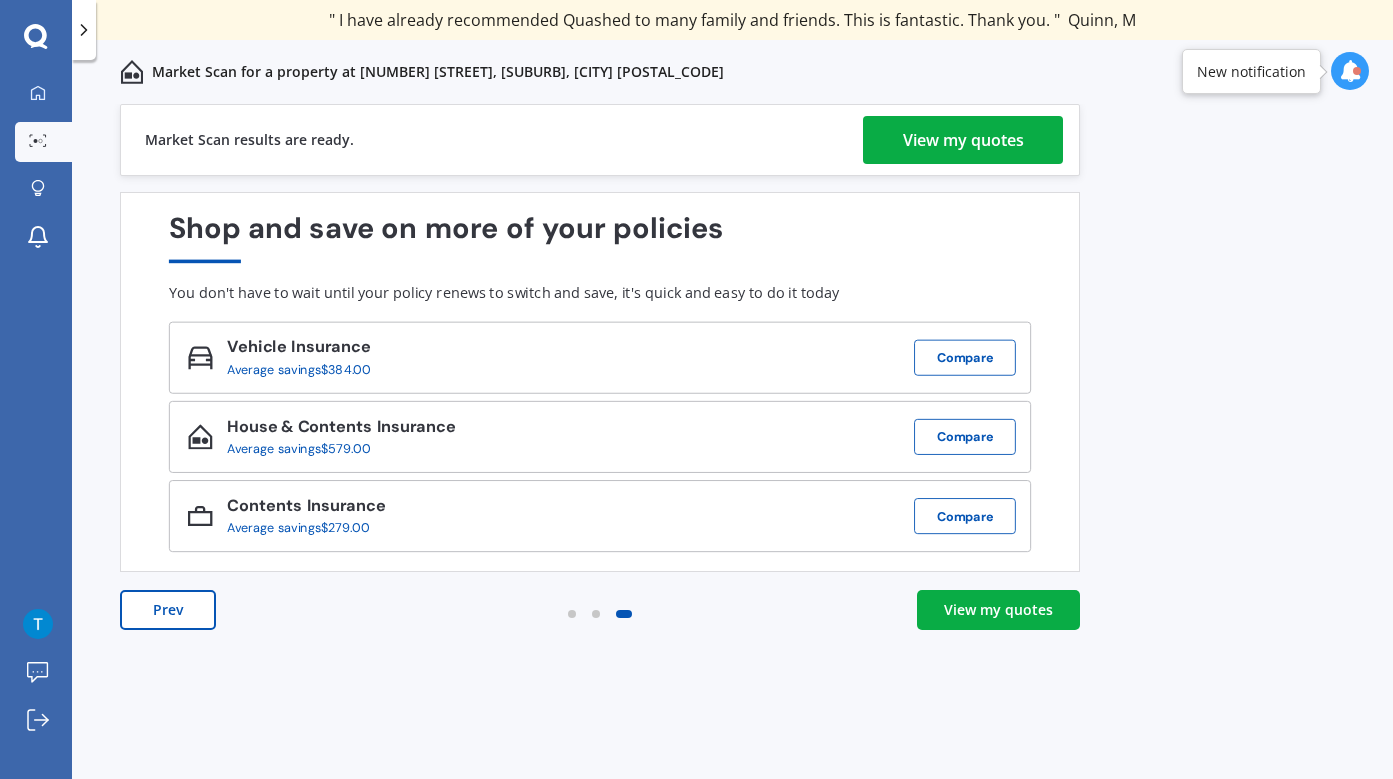 click on "View my quotes" at bounding box center (998, 610) 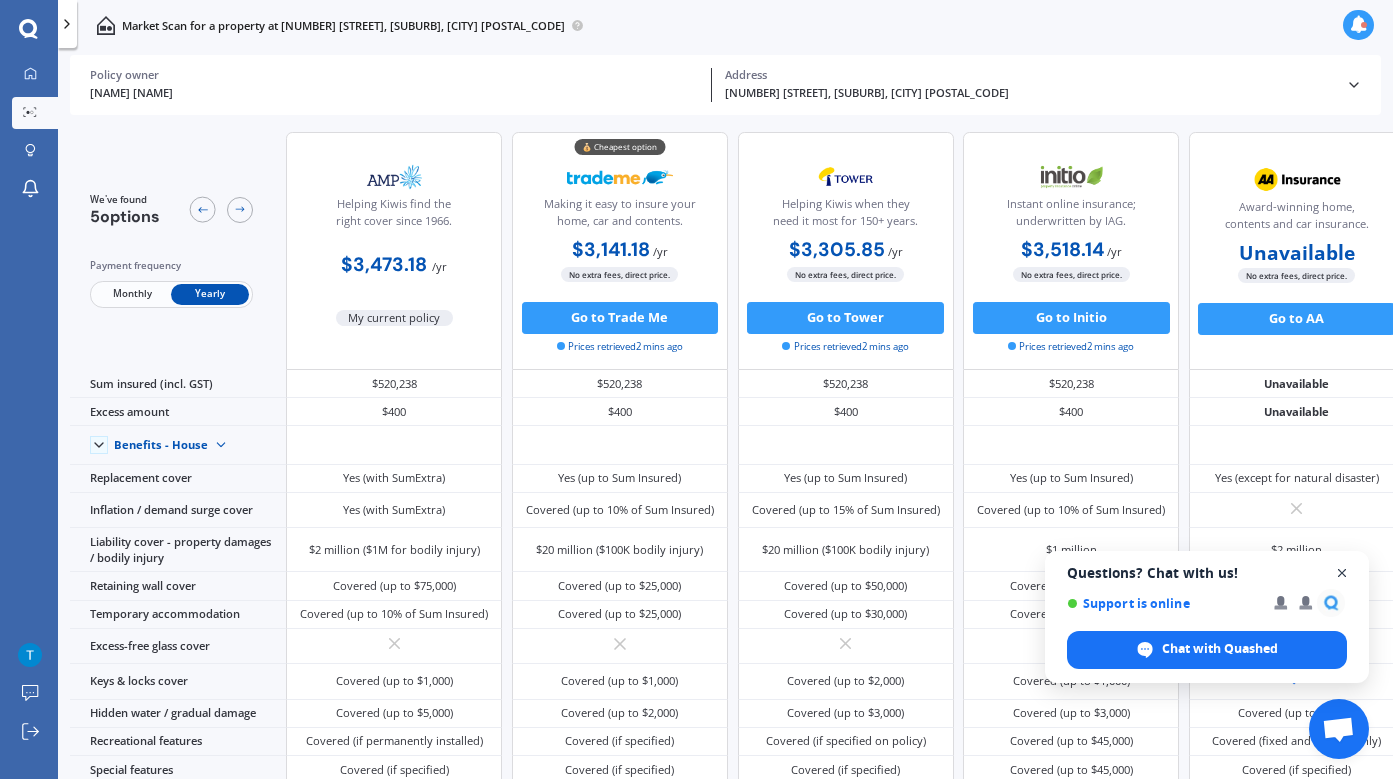 click at bounding box center (1342, 573) 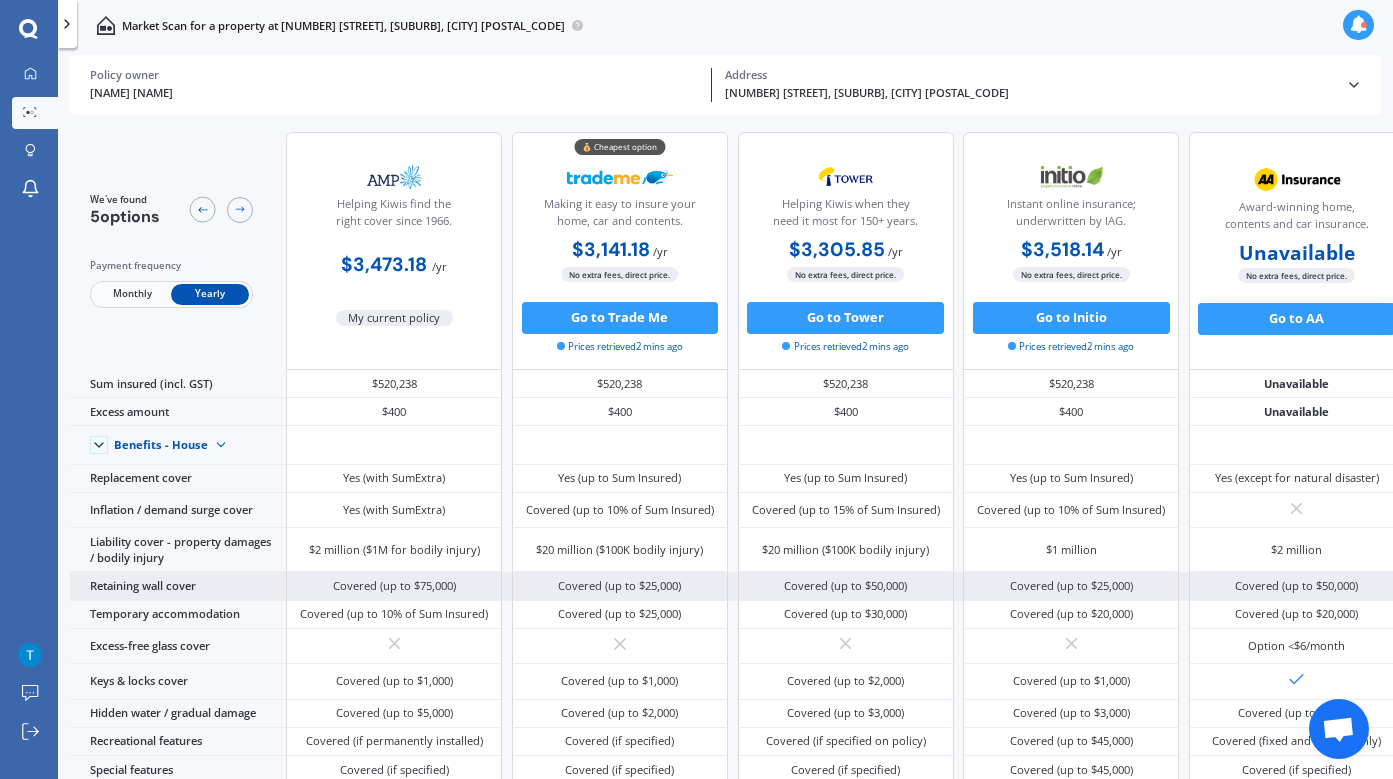 scroll, scrollTop: 0, scrollLeft: 0, axis: both 